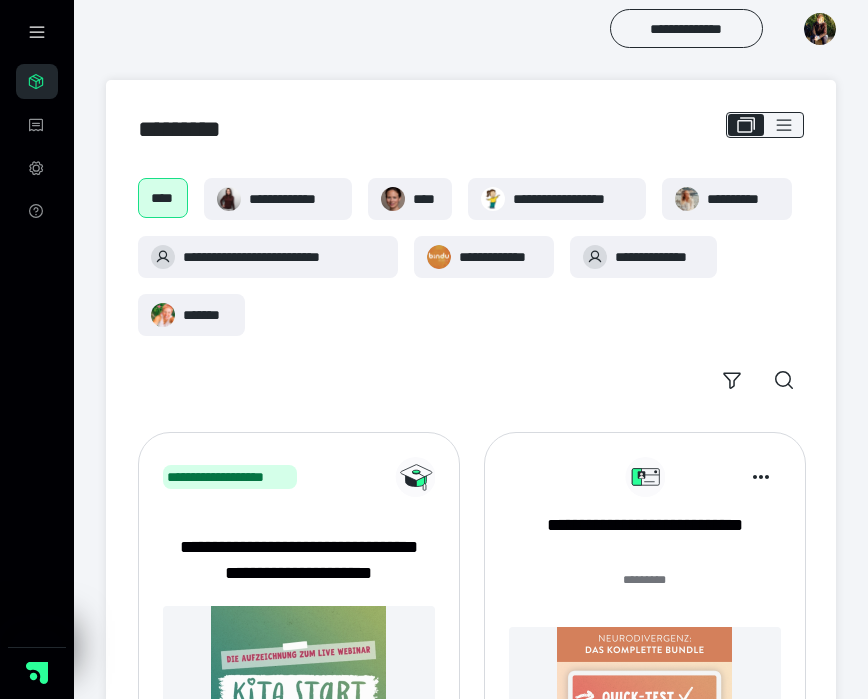 scroll, scrollTop: 0, scrollLeft: 0, axis: both 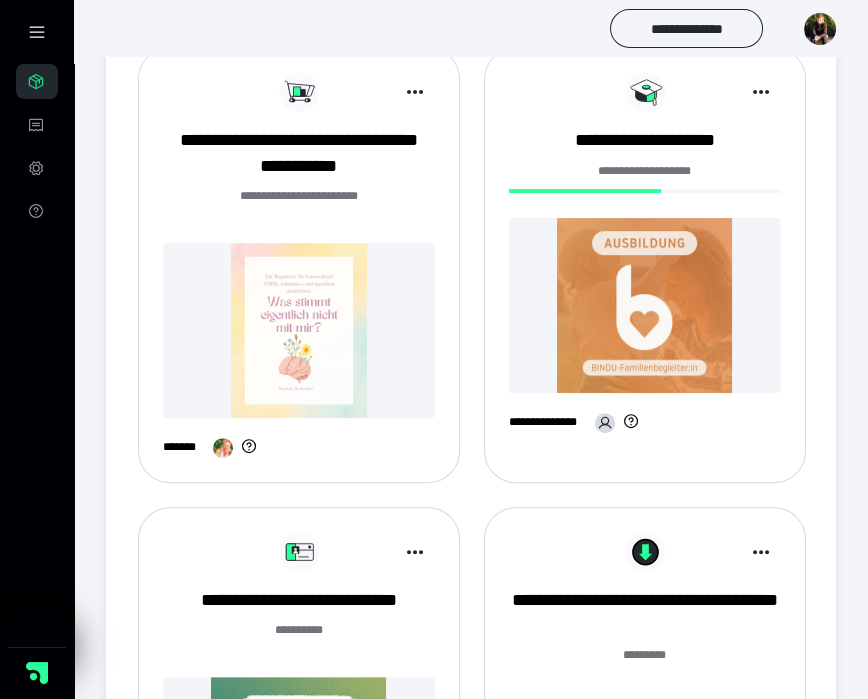 click at bounding box center [645, 305] 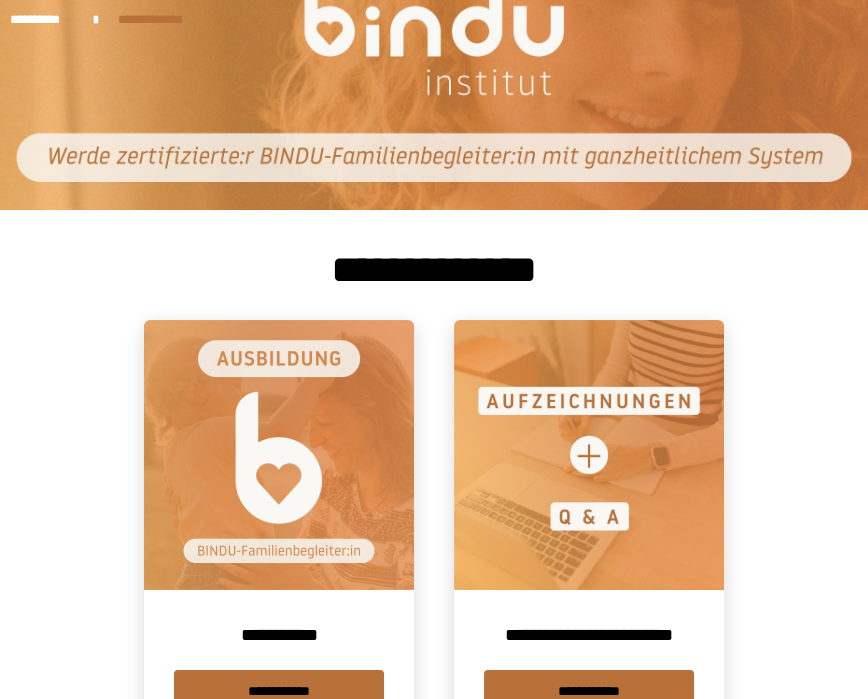 scroll, scrollTop: 211, scrollLeft: 0, axis: vertical 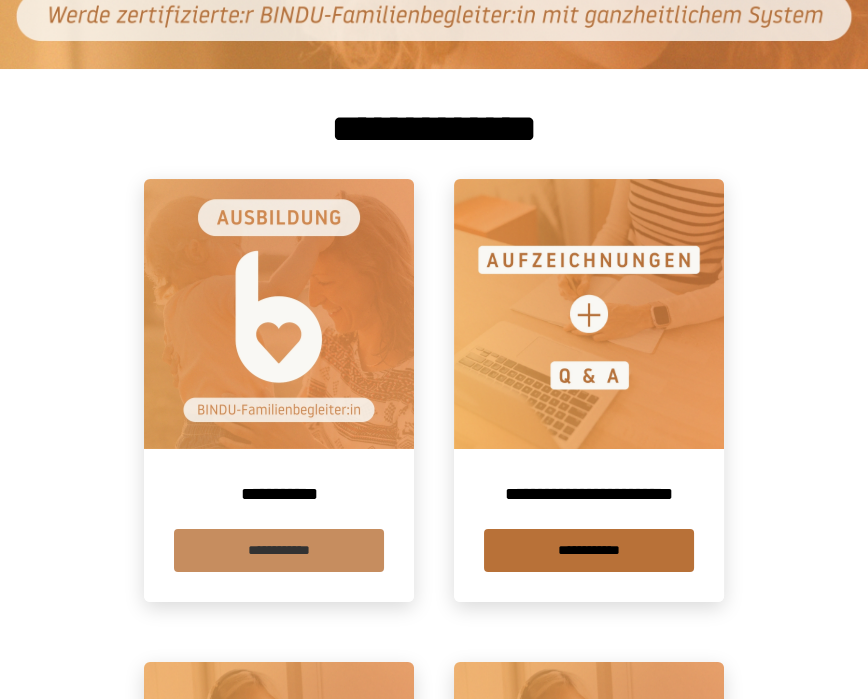 click on "**********" at bounding box center (279, 550) 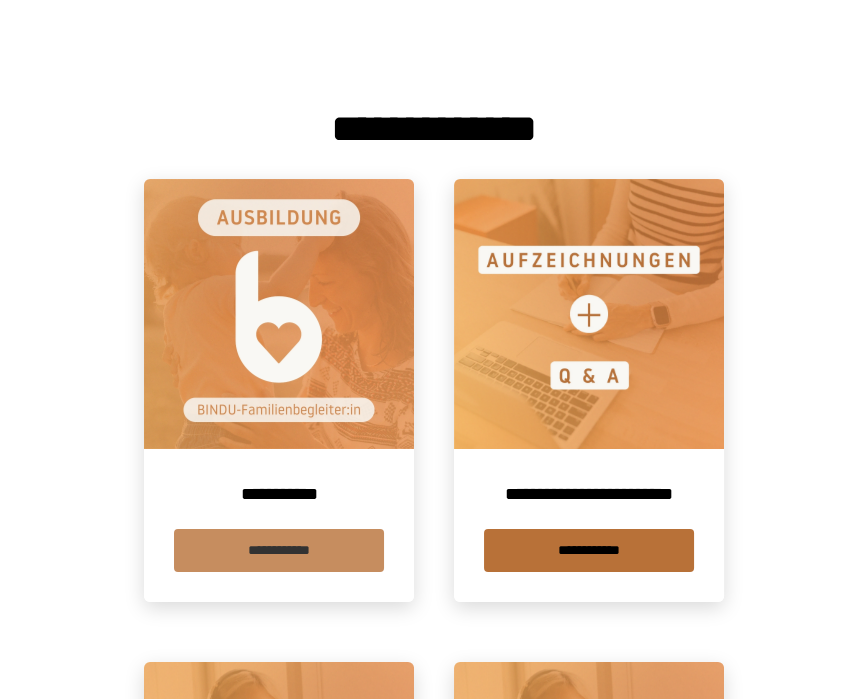 scroll, scrollTop: 0, scrollLeft: 0, axis: both 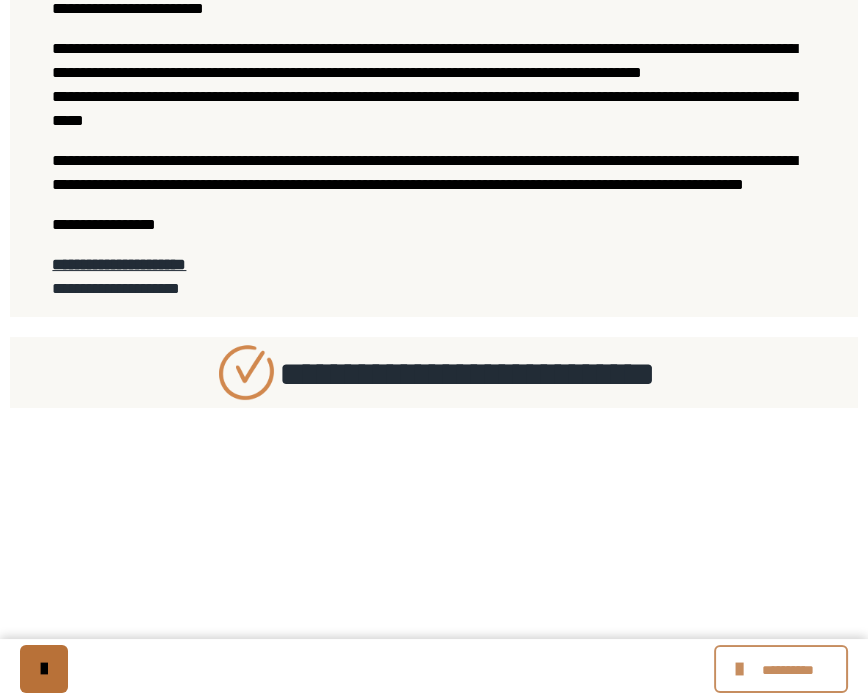 click on "**********" at bounding box center [787, 670] 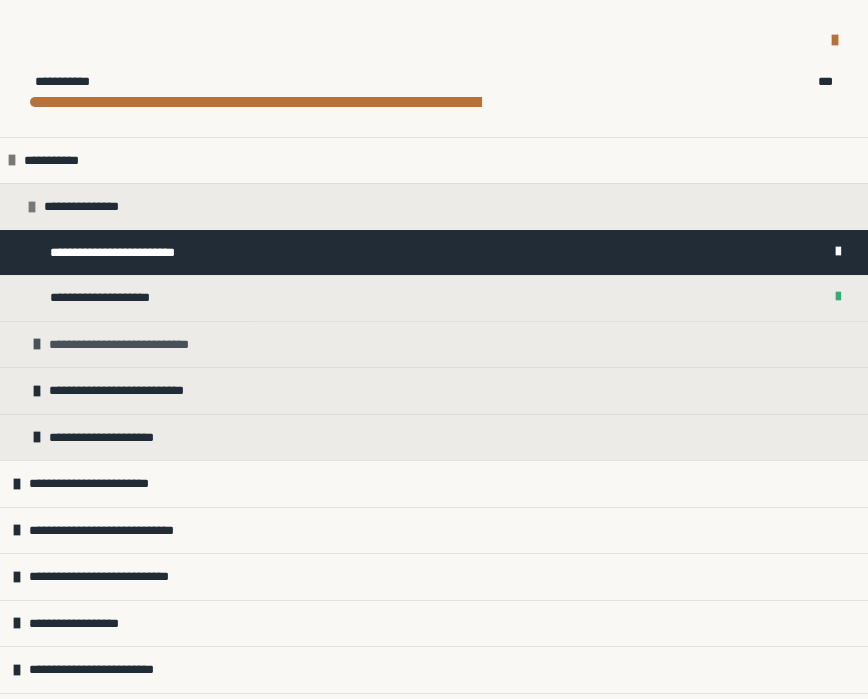 click on "**********" at bounding box center (434, 344) 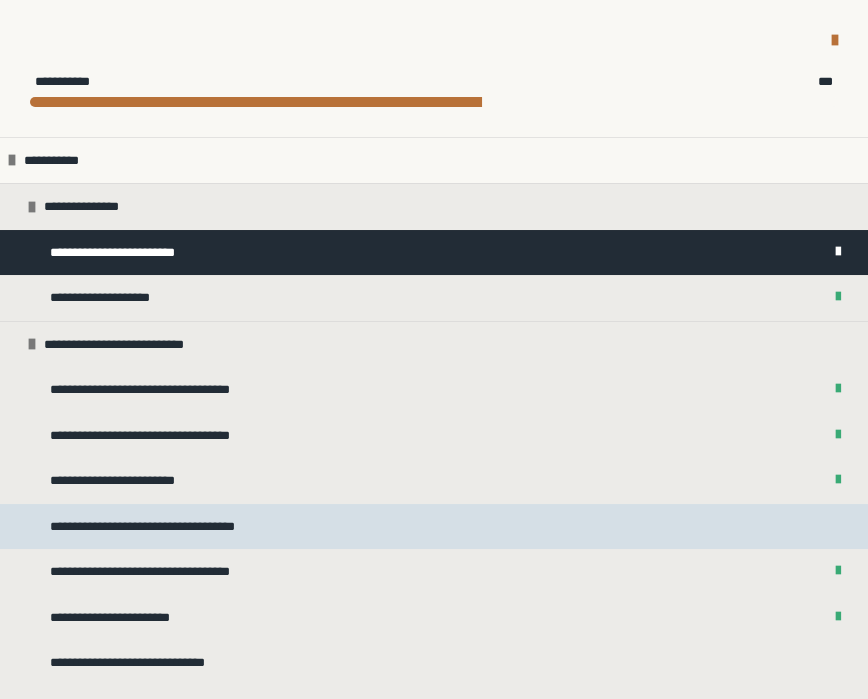 click on "**********" at bounding box center [159, 527] 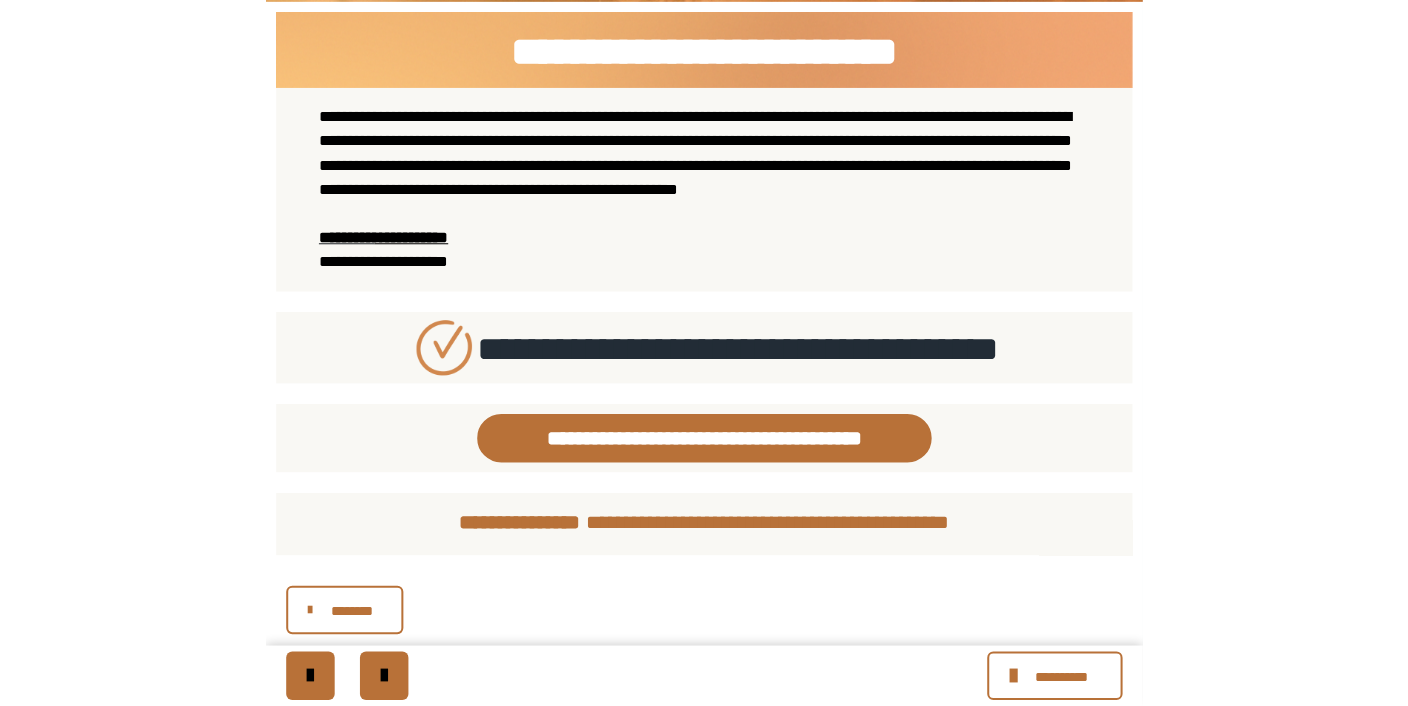 scroll, scrollTop: 320, scrollLeft: 0, axis: vertical 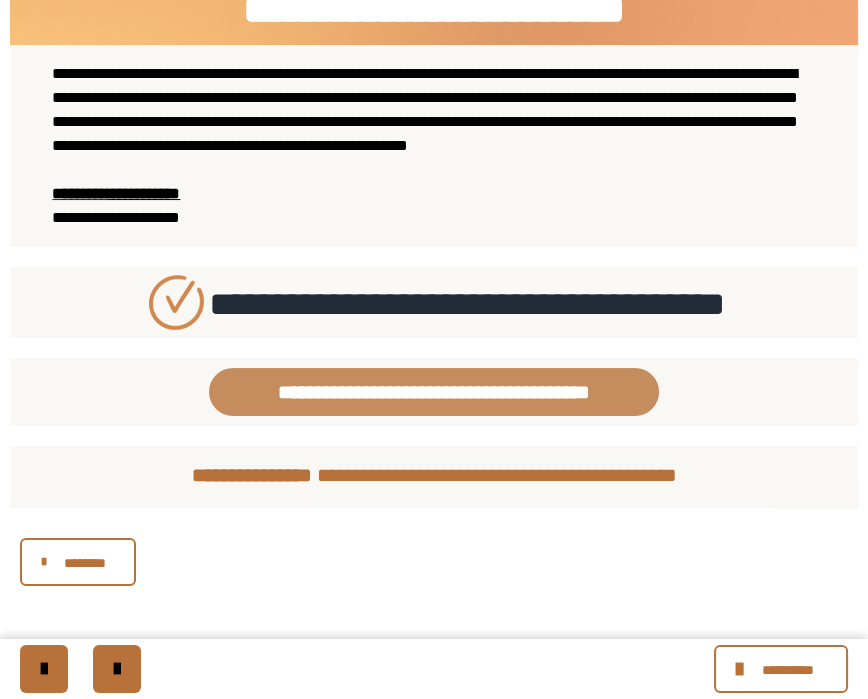 click on "**********" at bounding box center [434, 391] 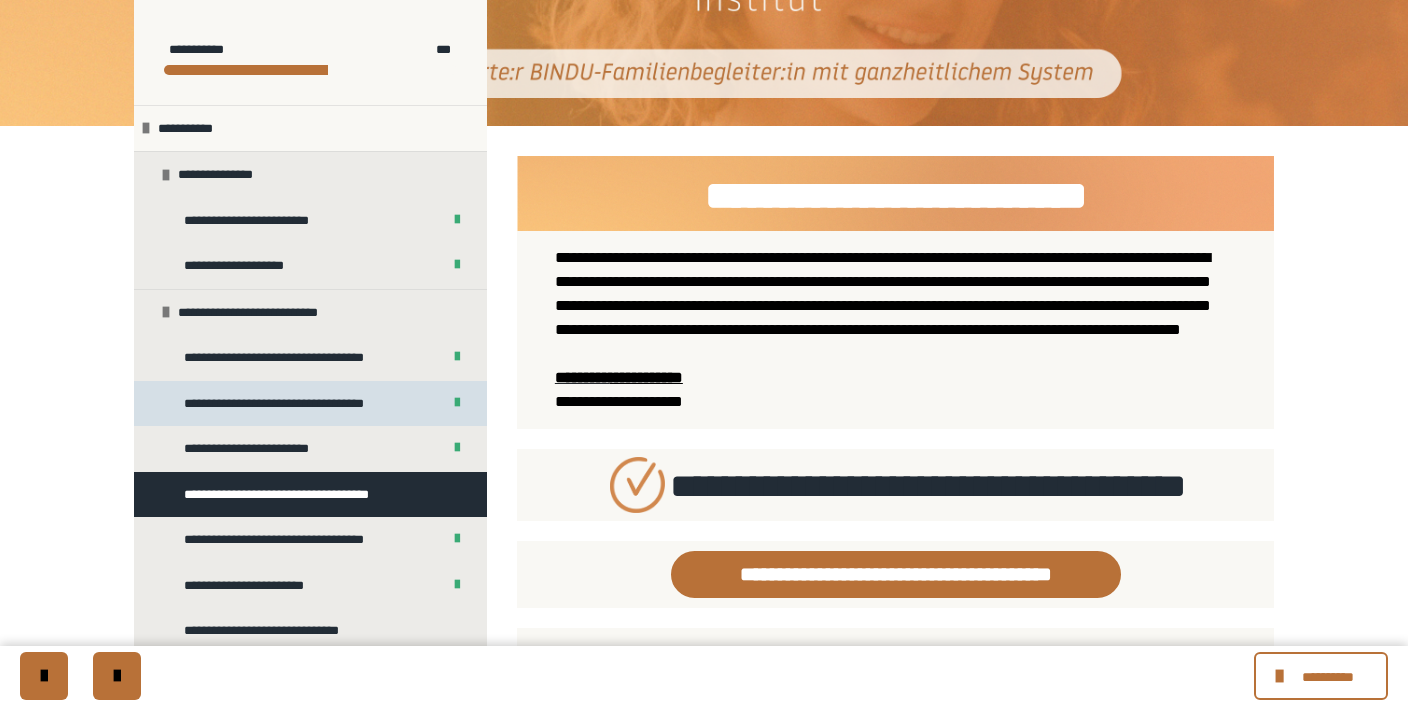 scroll, scrollTop: 108, scrollLeft: 0, axis: vertical 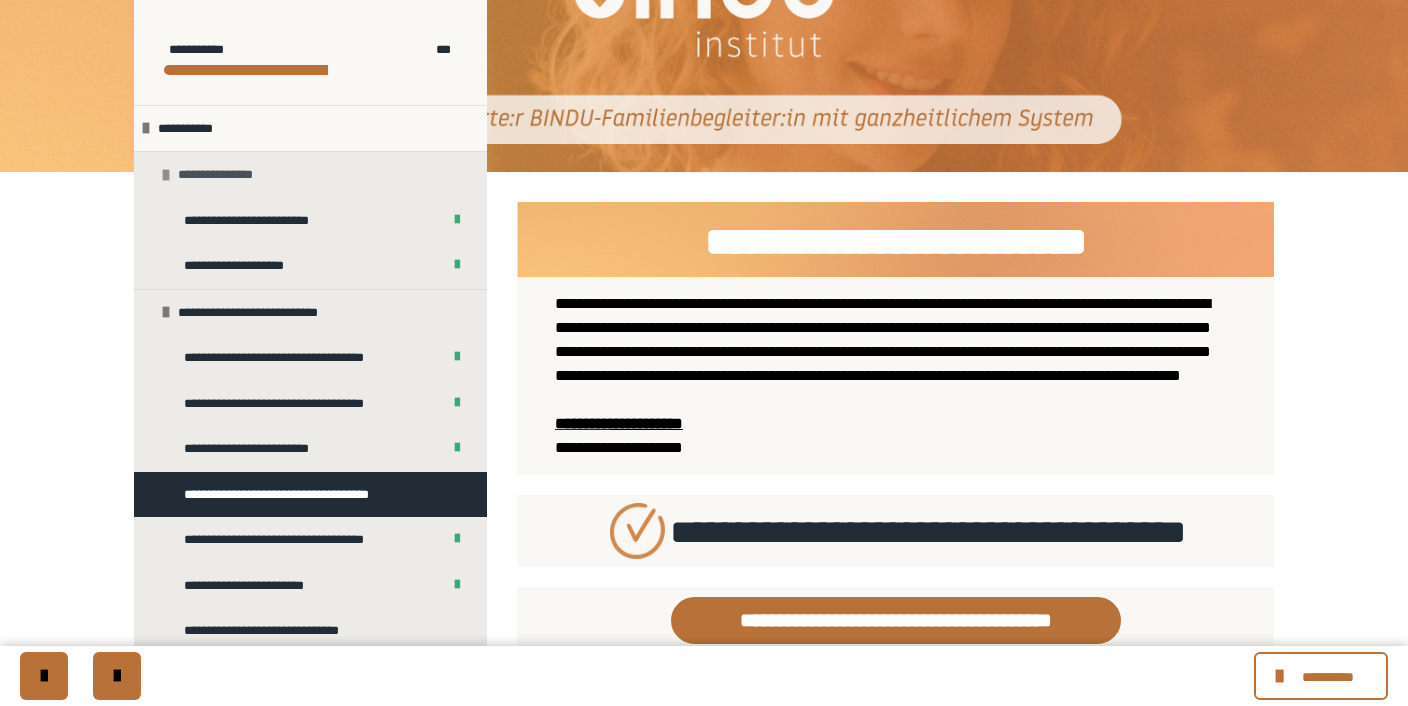 click on "**********" at bounding box center (310, 174) 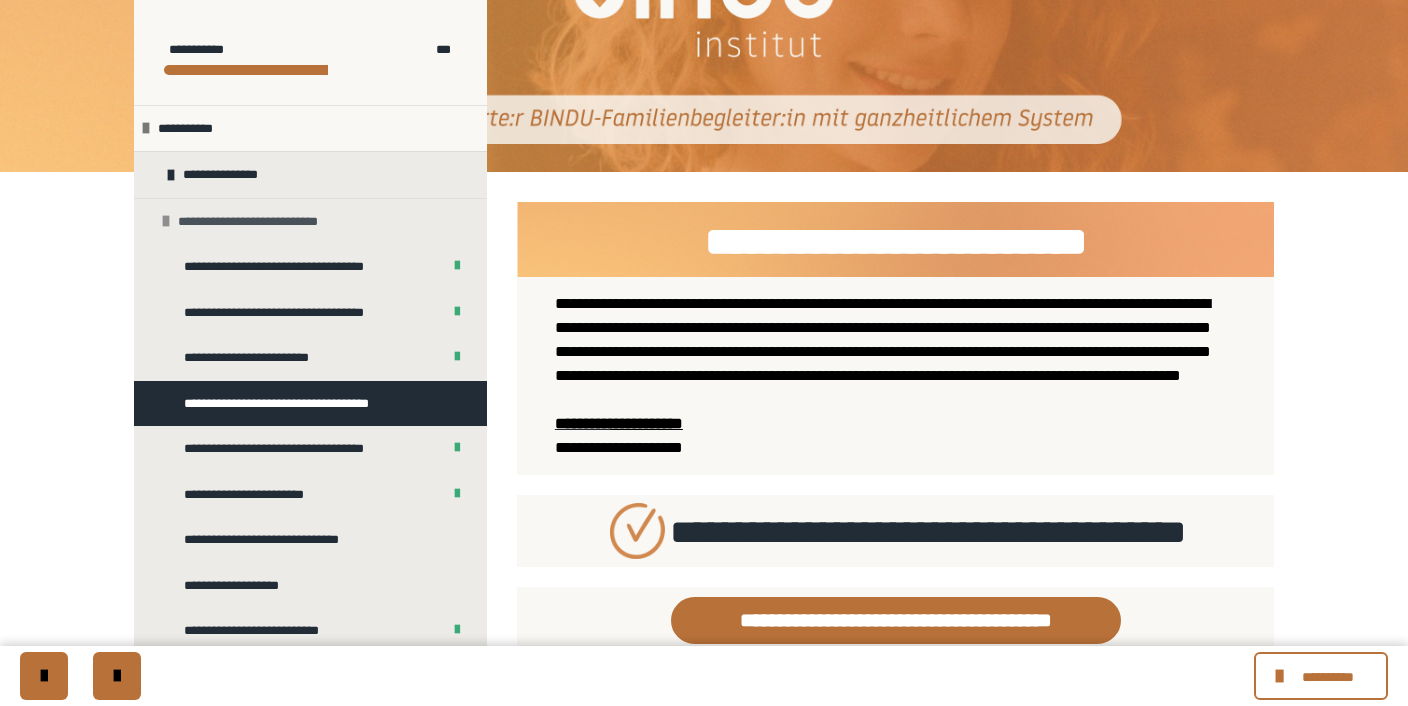 click on "**********" at bounding box center (260, 222) 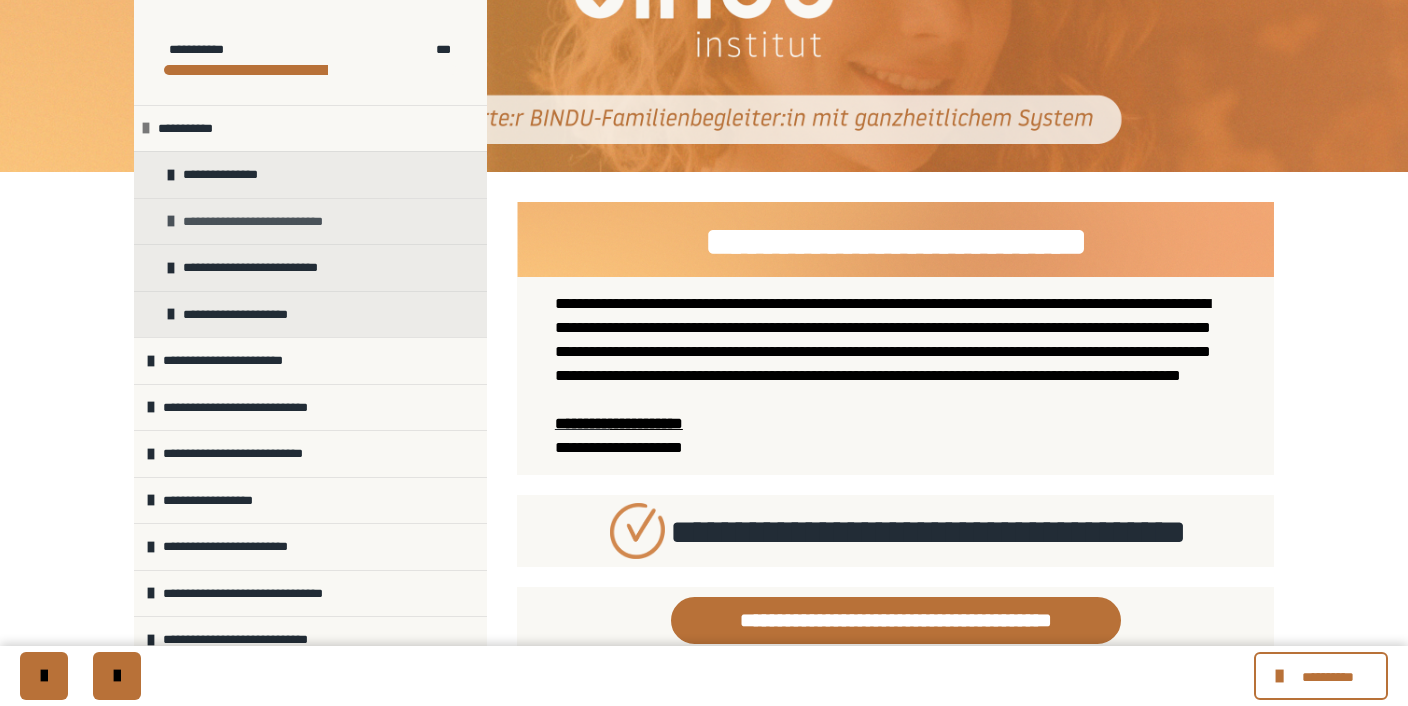 click on "**********" at bounding box center [265, 222] 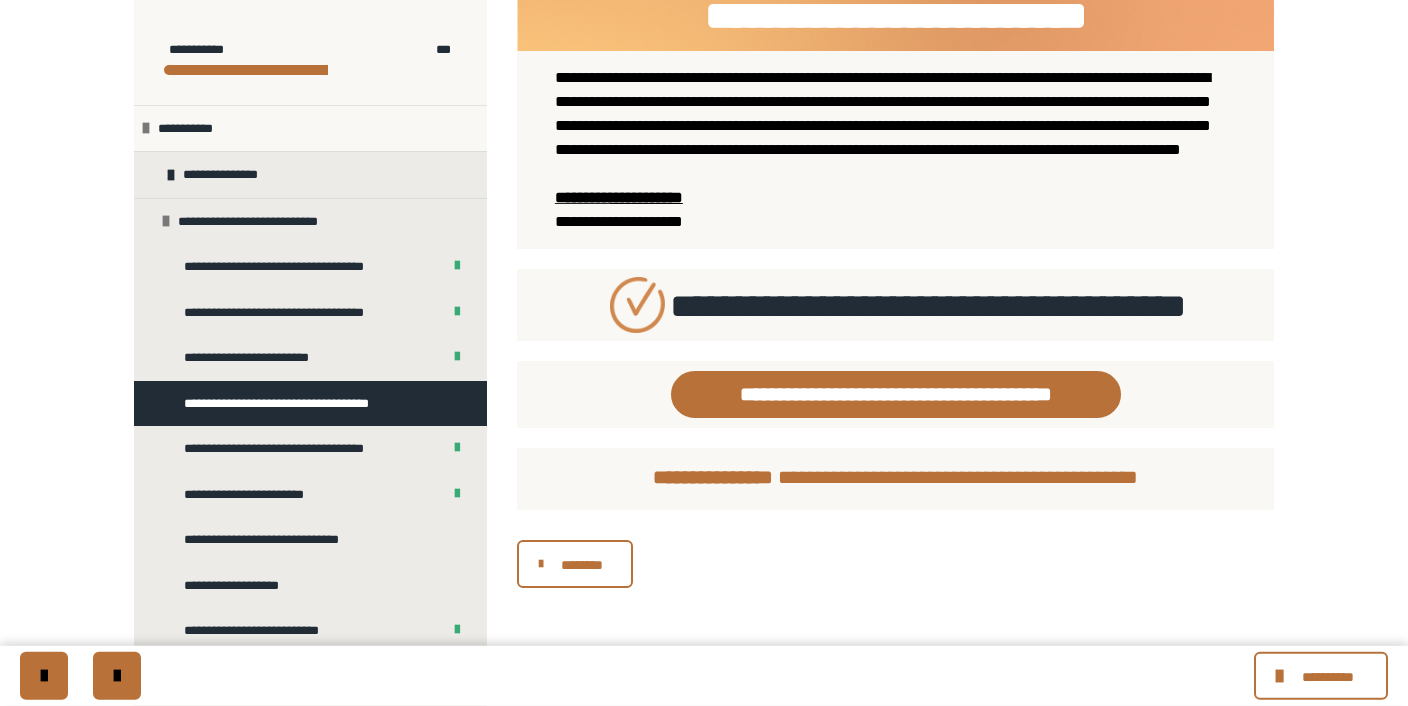 scroll, scrollTop: 128, scrollLeft: 0, axis: vertical 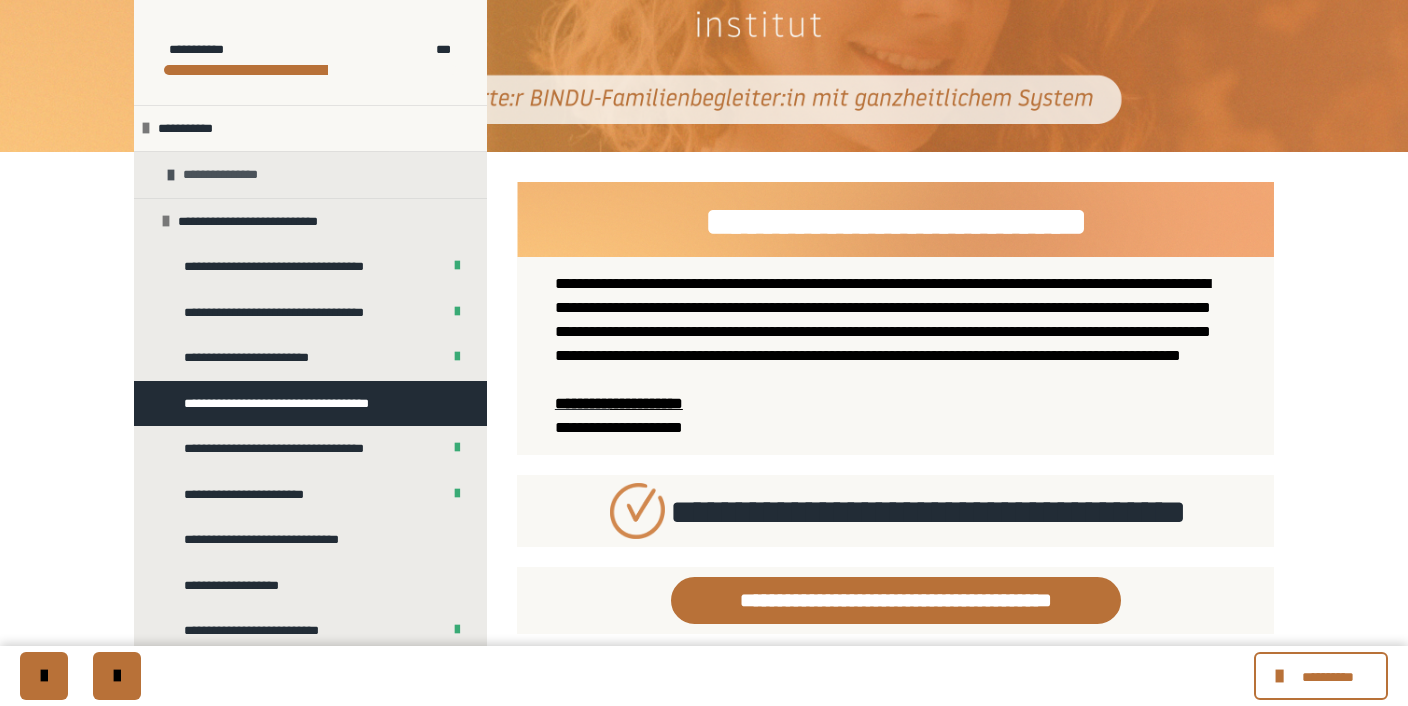 click on "**********" at bounding box center (310, 174) 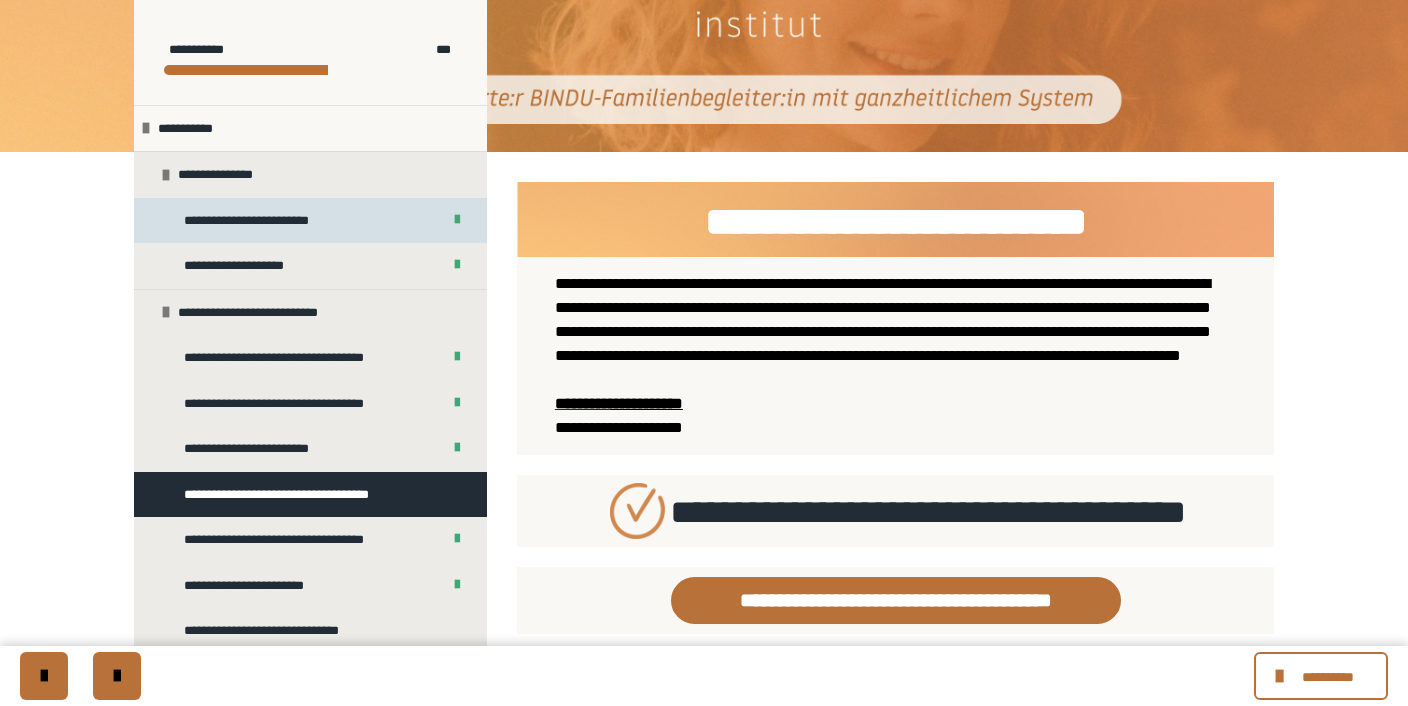 click on "**********" at bounding box center [260, 221] 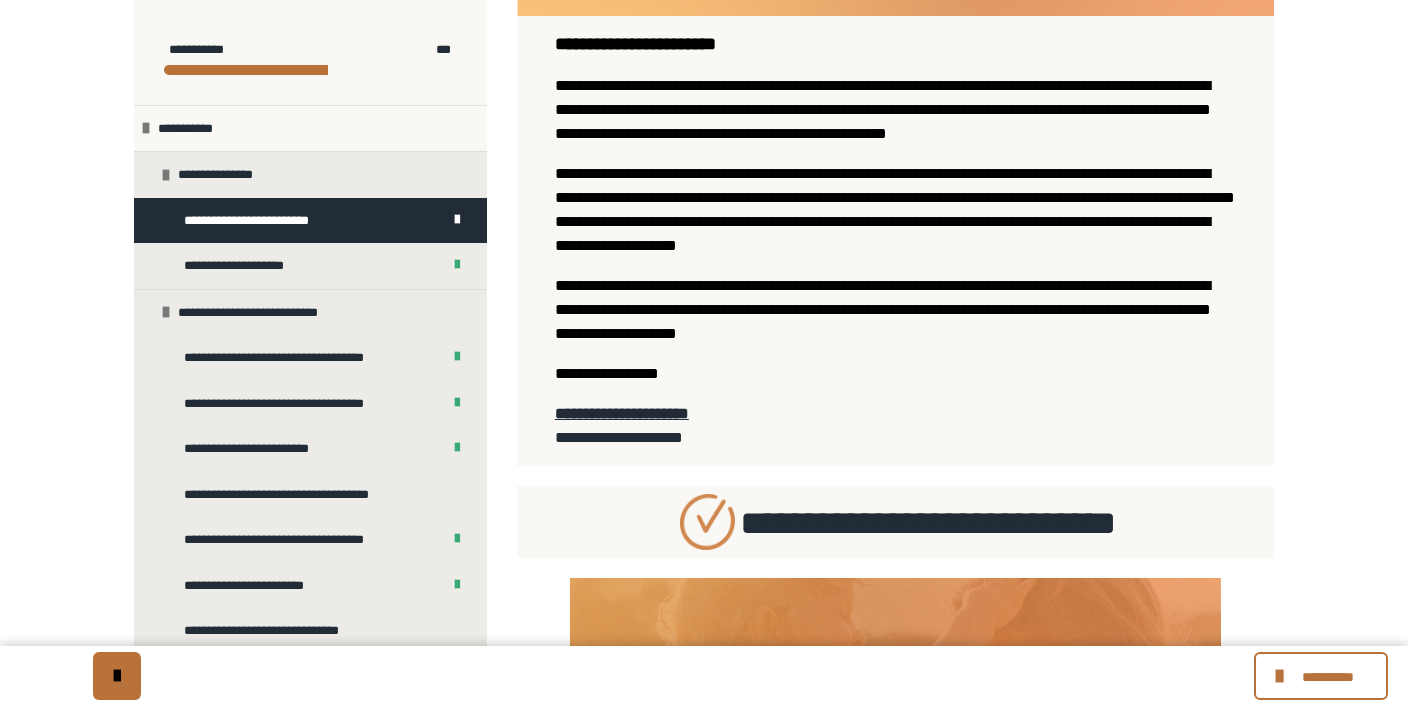 scroll, scrollTop: 897, scrollLeft: 0, axis: vertical 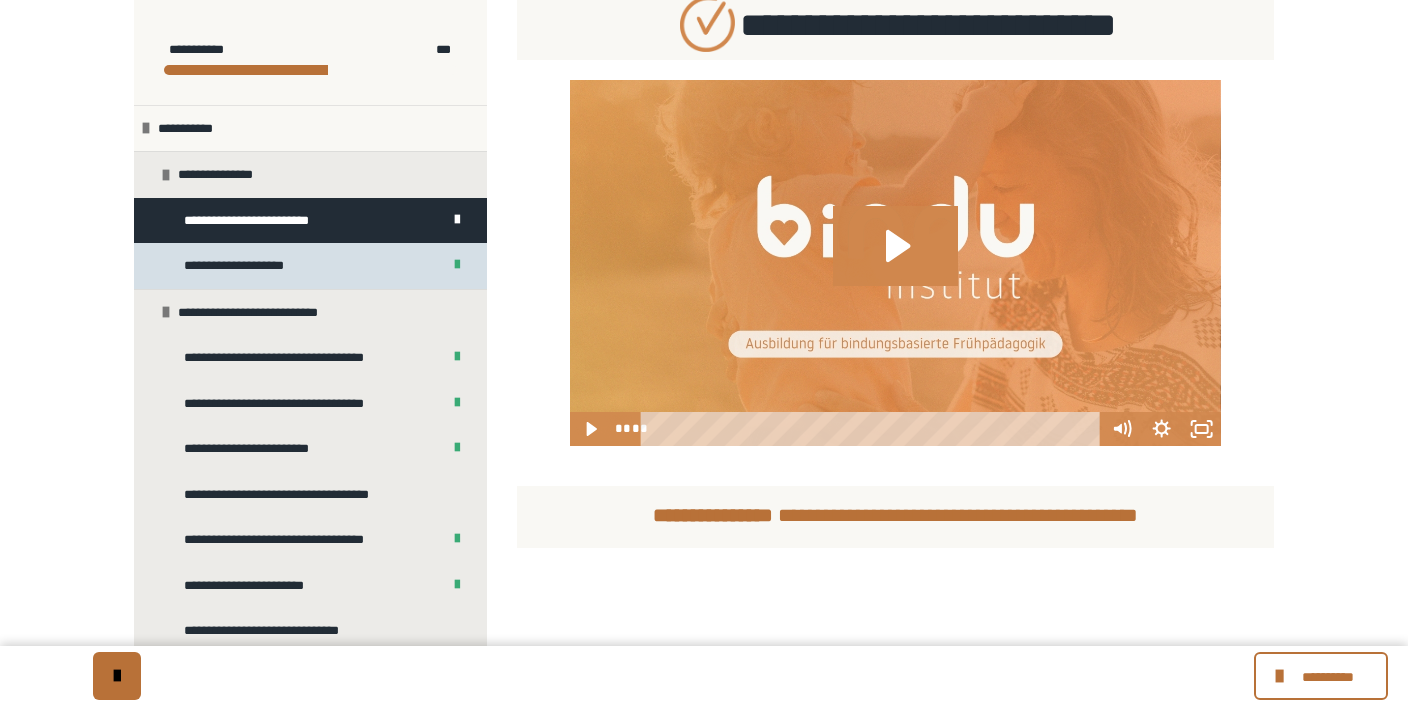 click on "**********" at bounding box center (246, 266) 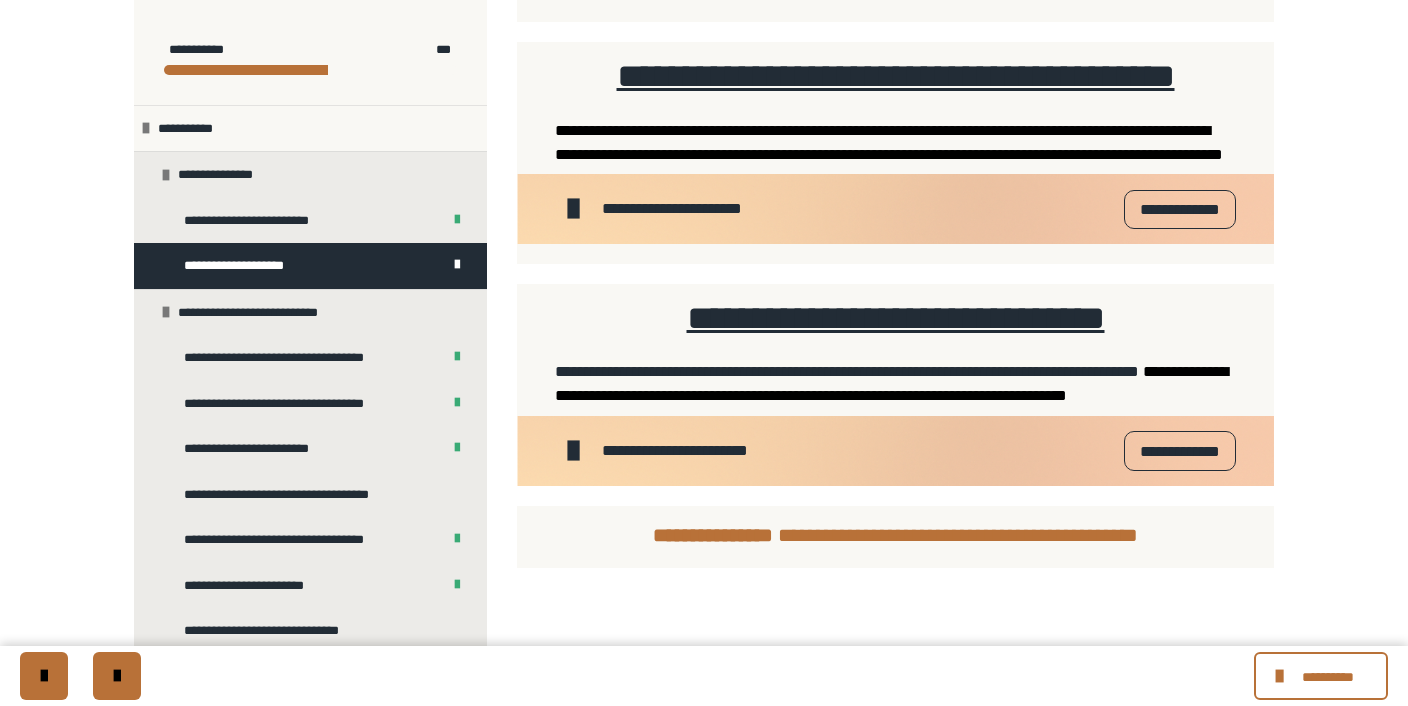 scroll, scrollTop: 1910, scrollLeft: 0, axis: vertical 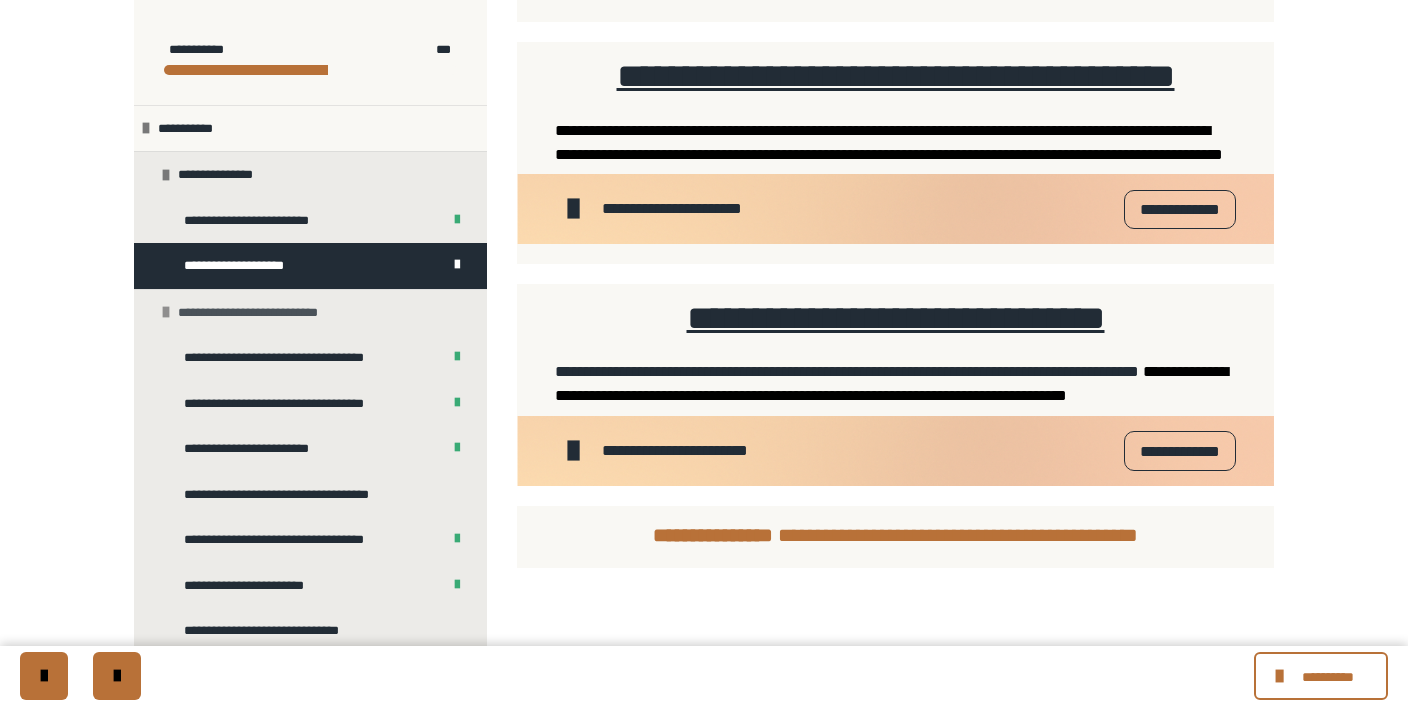 click on "**********" at bounding box center [260, 313] 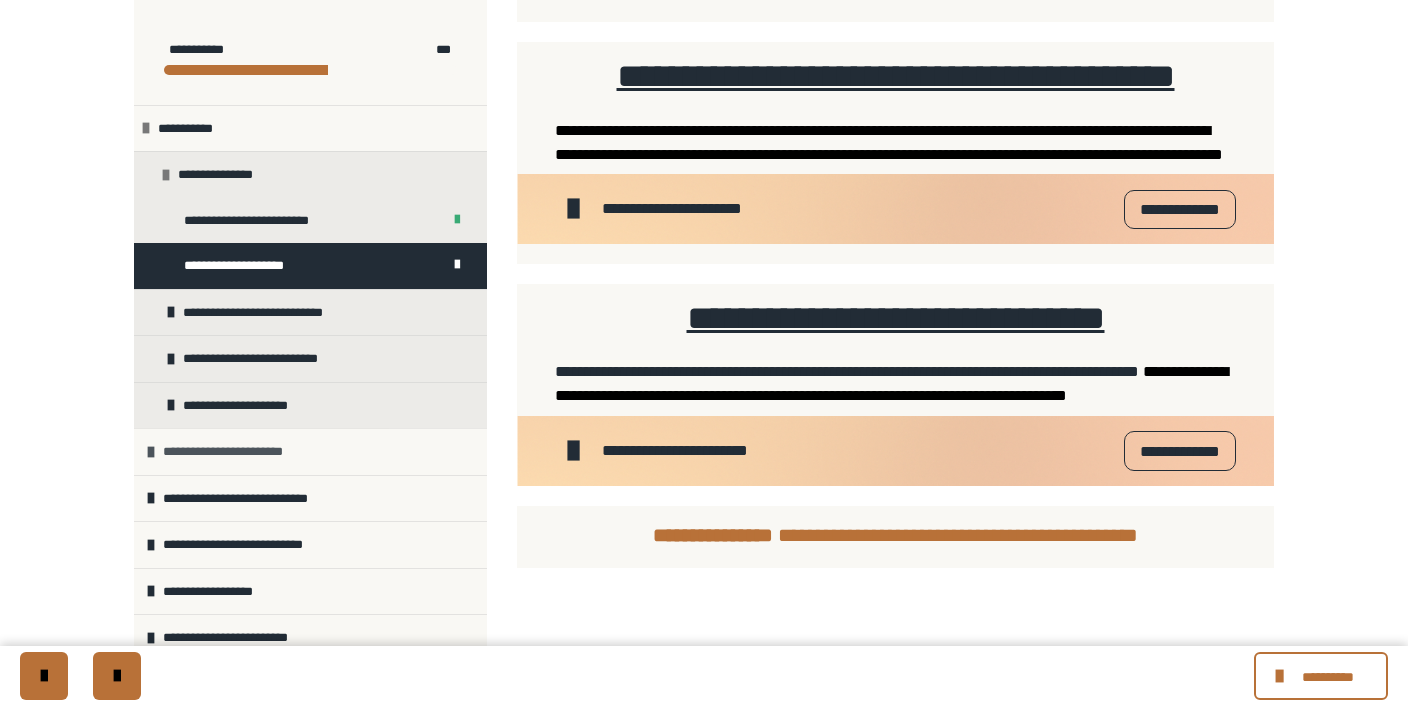 click on "**********" at bounding box center (238, 452) 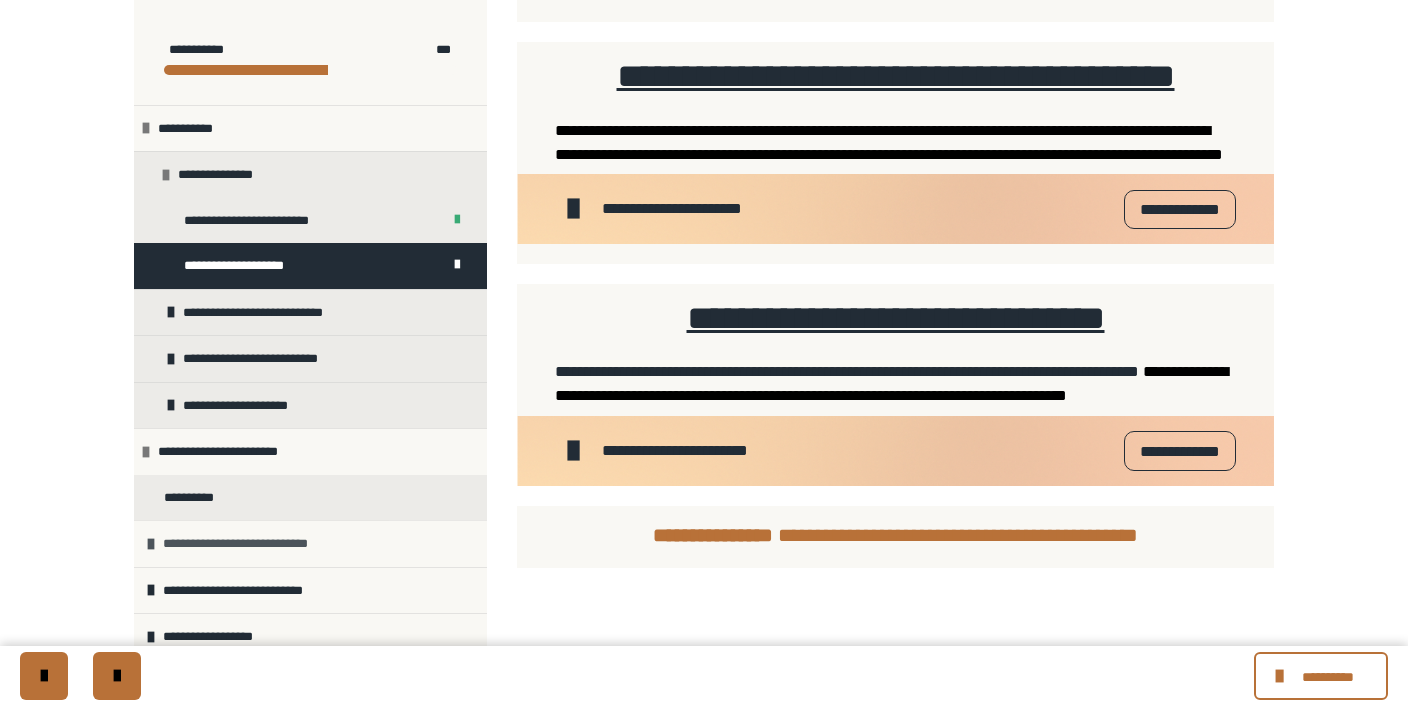 click on "**********" at bounding box center (250, 544) 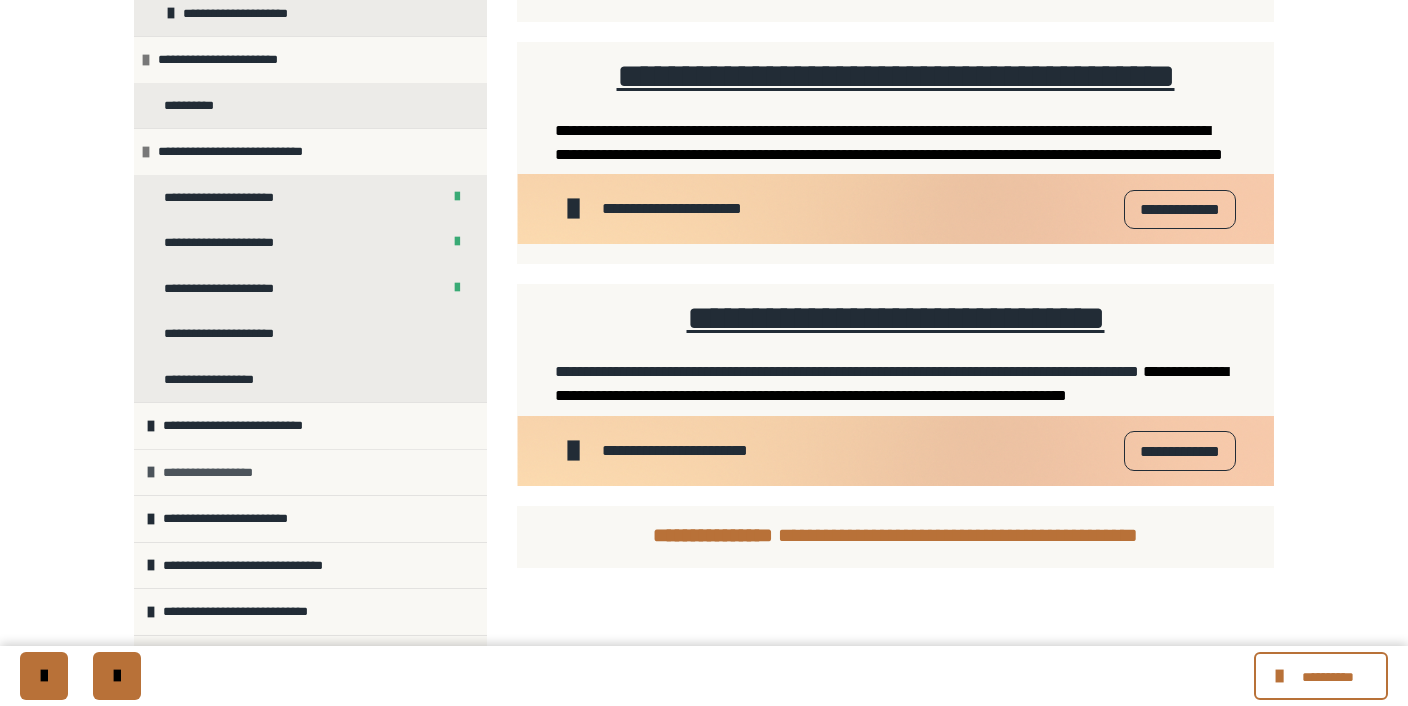 scroll, scrollTop: 402, scrollLeft: 0, axis: vertical 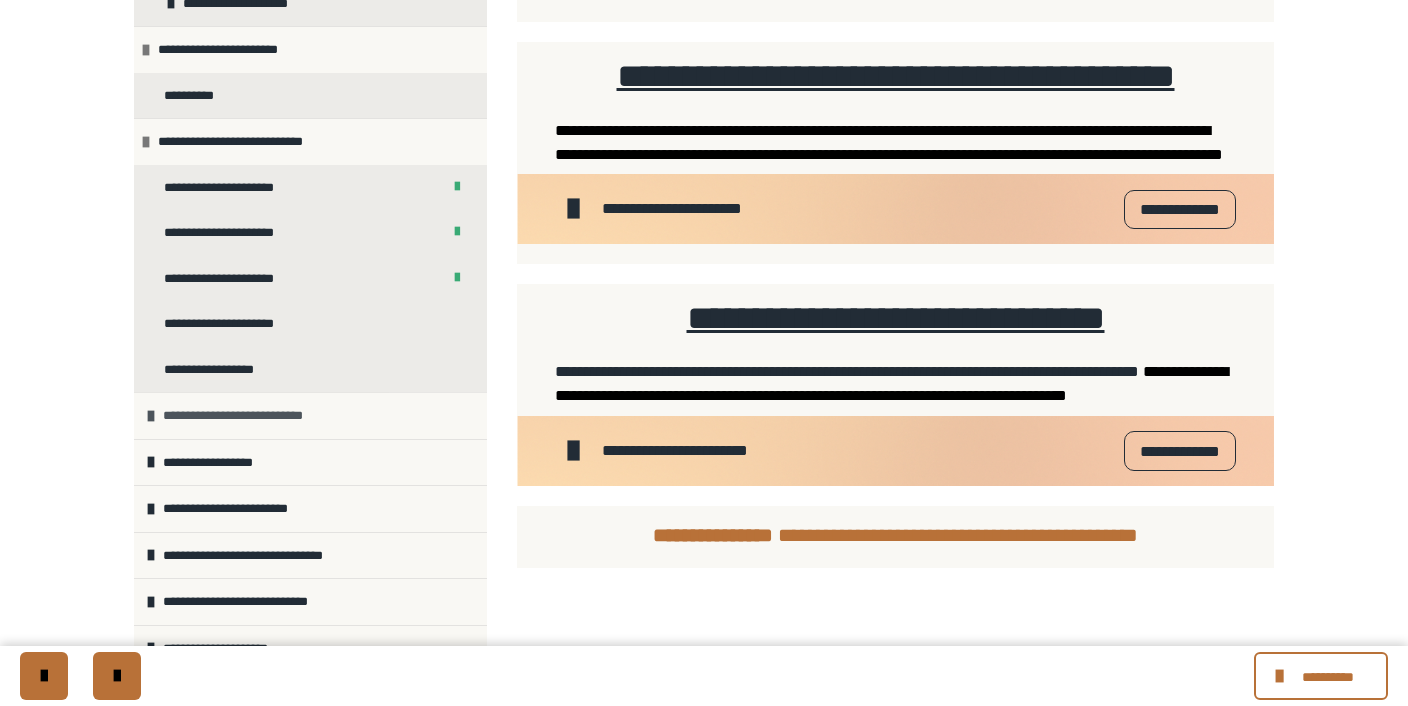 click on "**********" at bounding box center [245, 416] 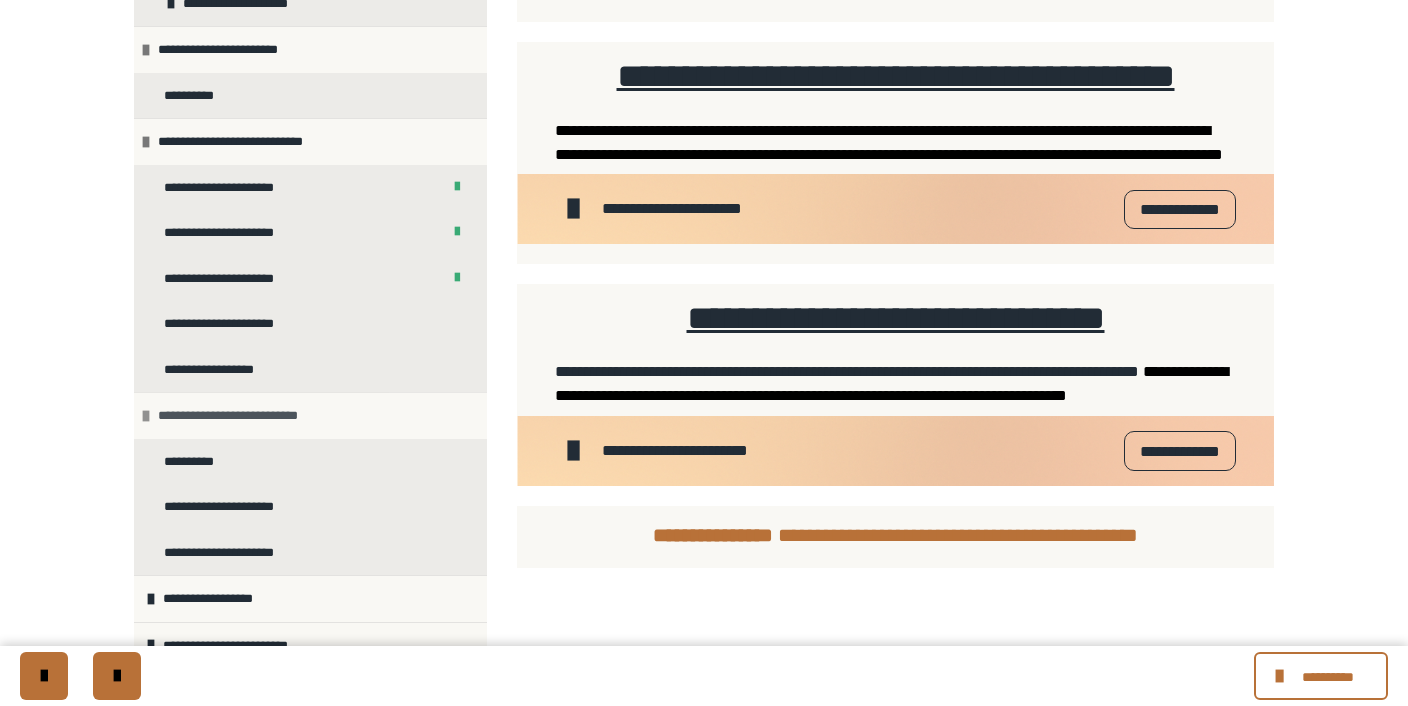click on "**********" at bounding box center (240, 416) 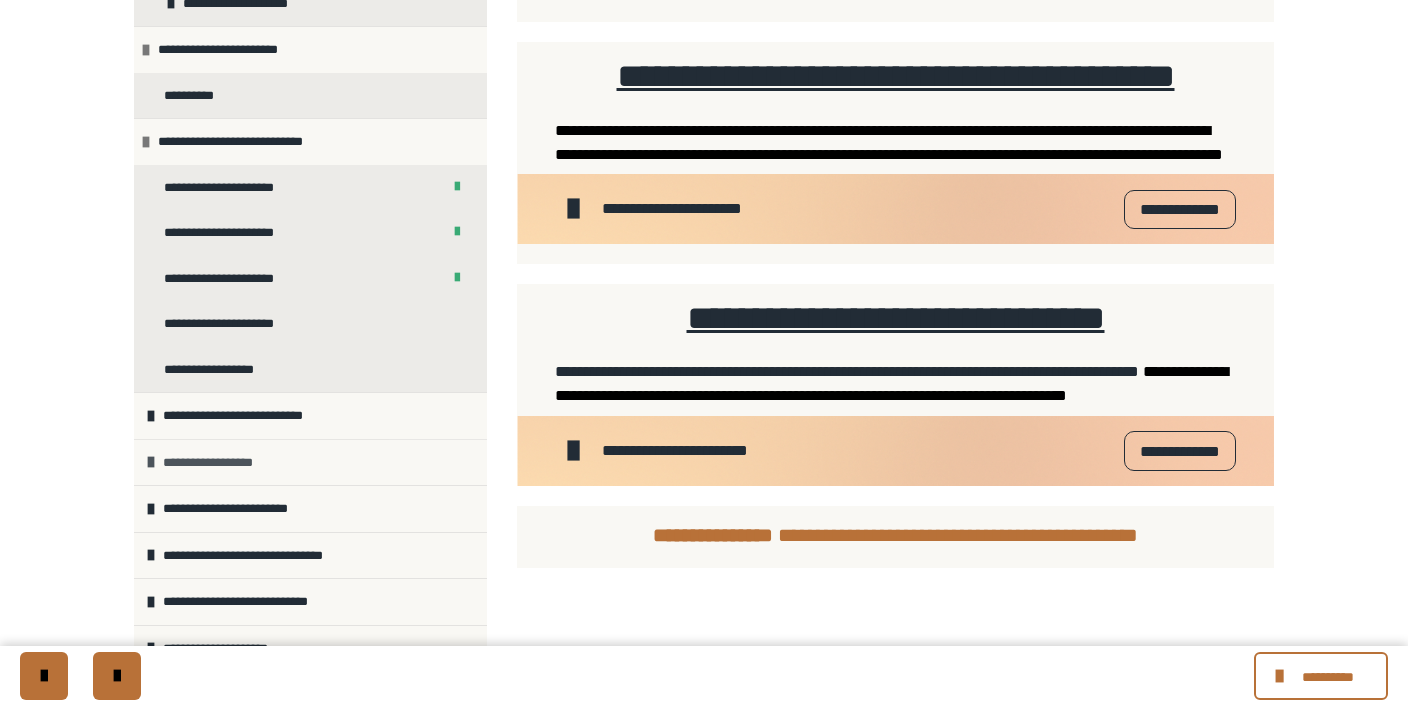 click on "**********" at bounding box center [216, 463] 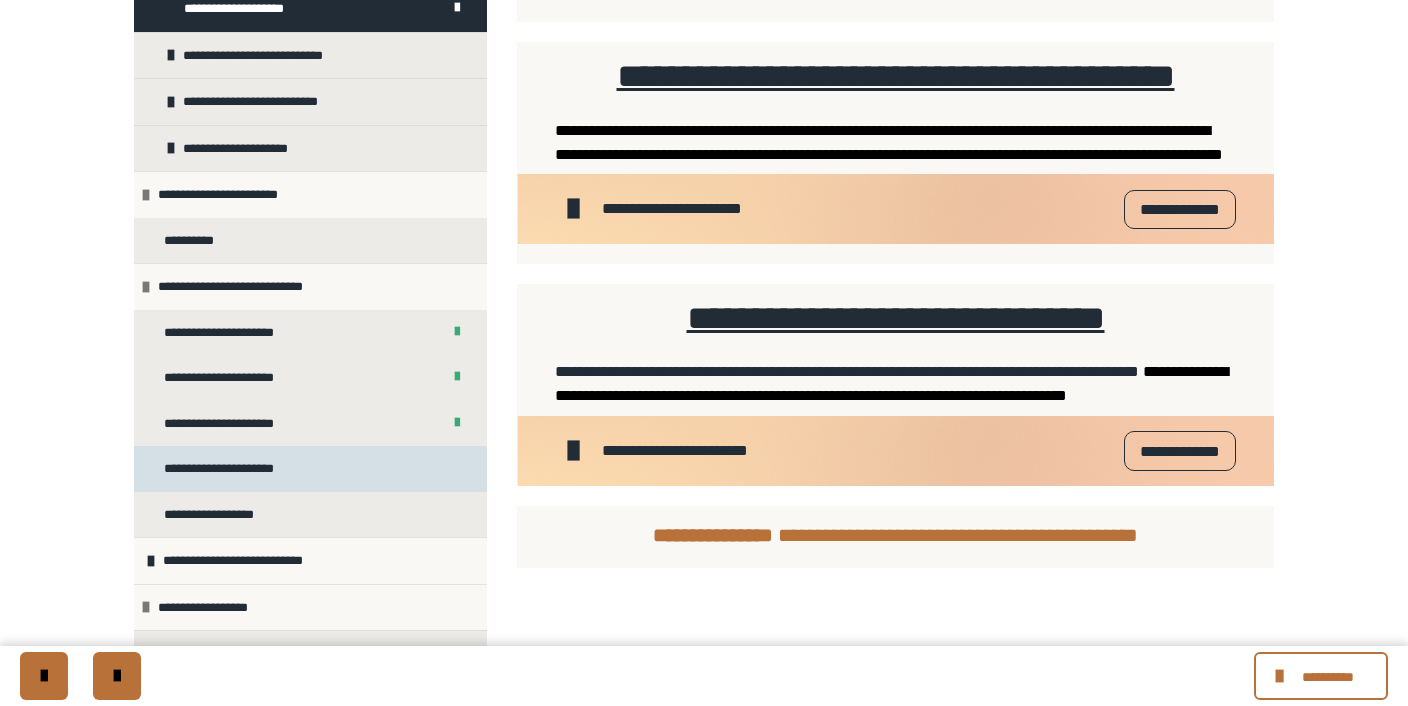 scroll, scrollTop: 448, scrollLeft: 0, axis: vertical 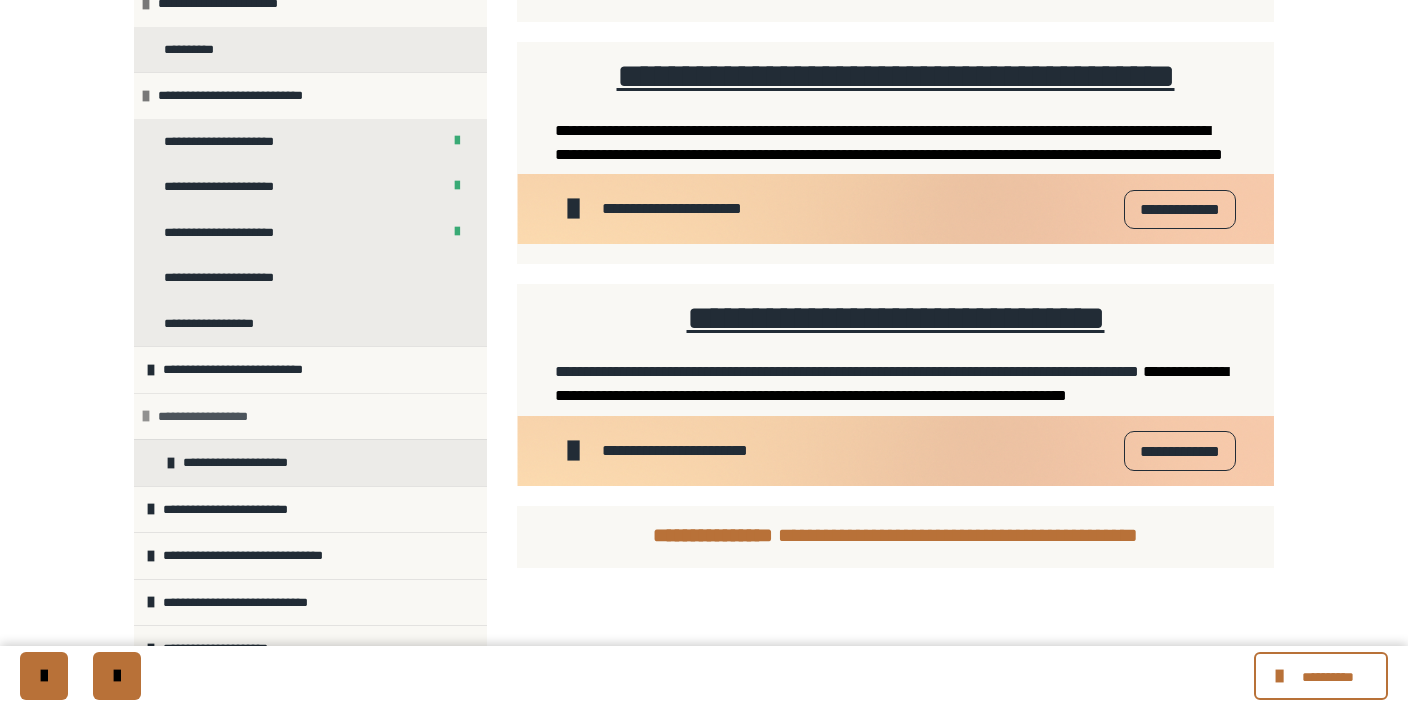 click on "**********" at bounding box center (211, 417) 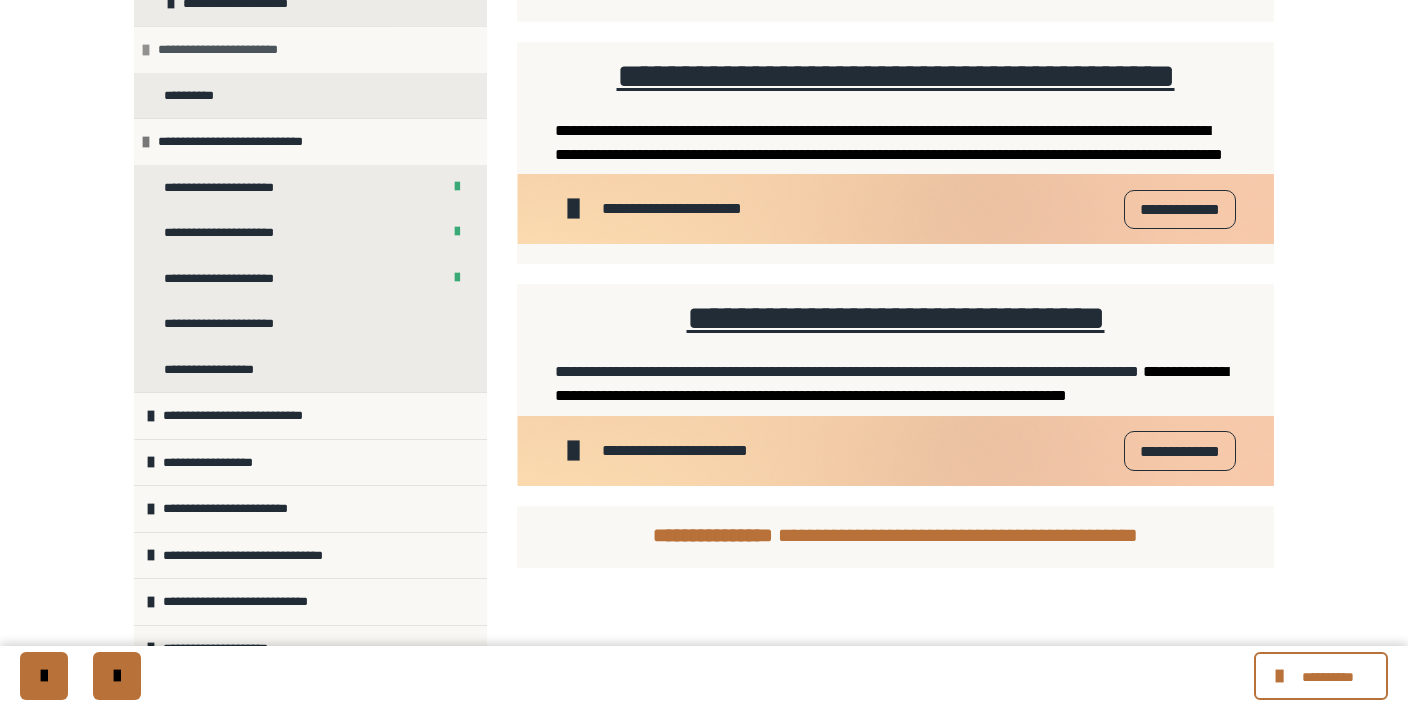 scroll, scrollTop: 0, scrollLeft: 0, axis: both 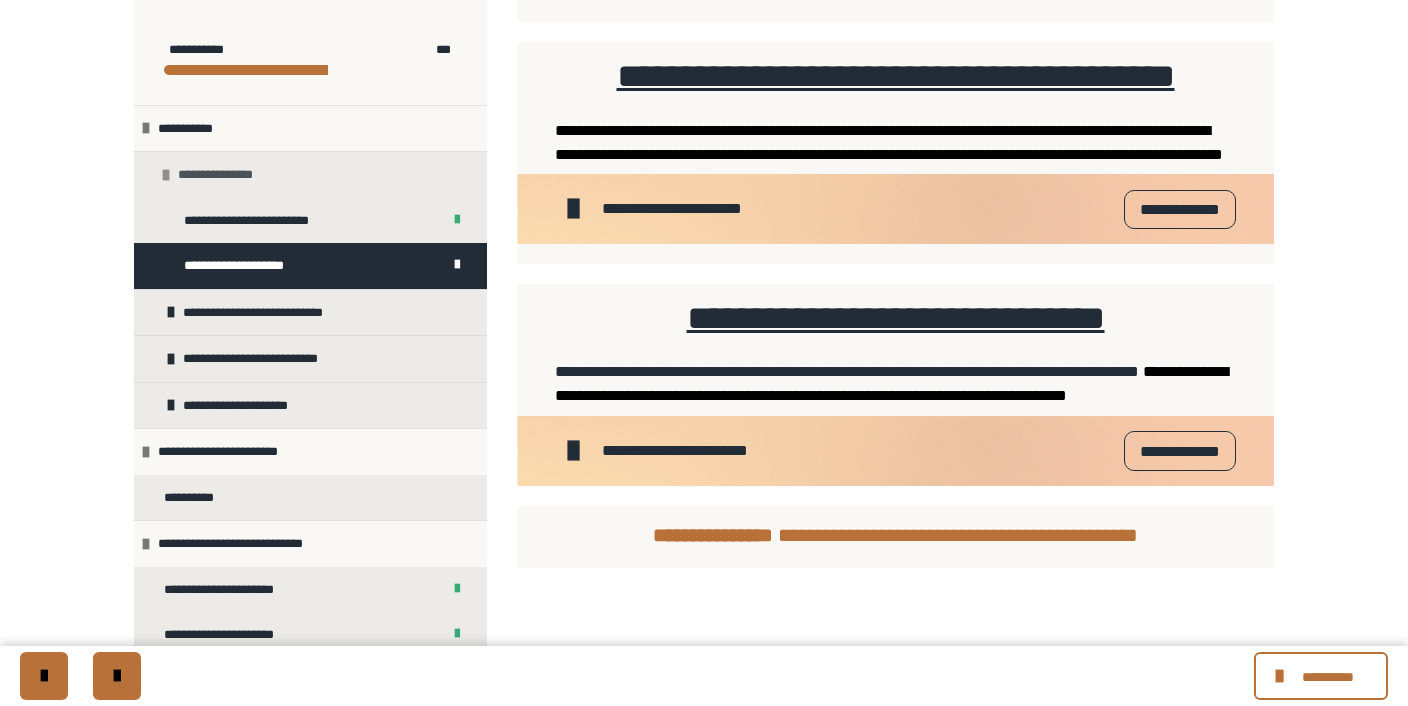 click on "**********" at bounding box center (219, 175) 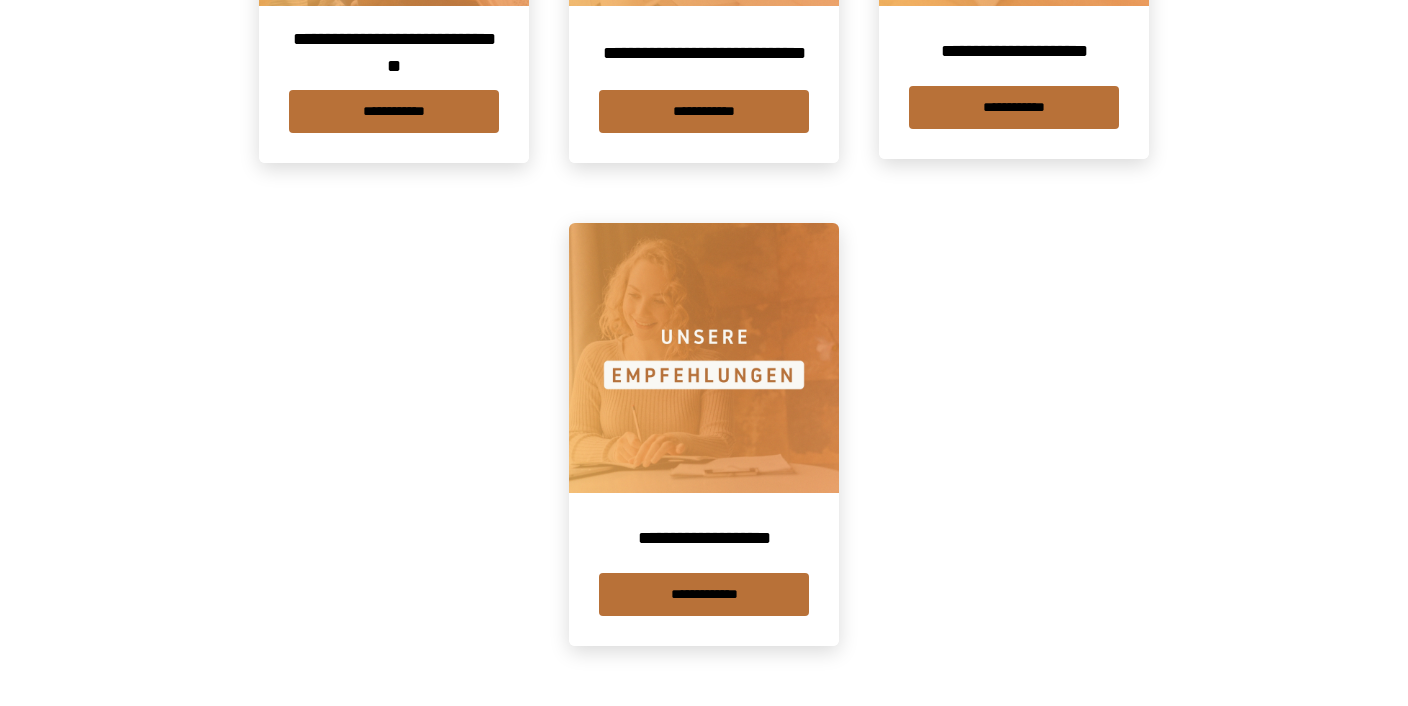 scroll, scrollTop: 0, scrollLeft: 0, axis: both 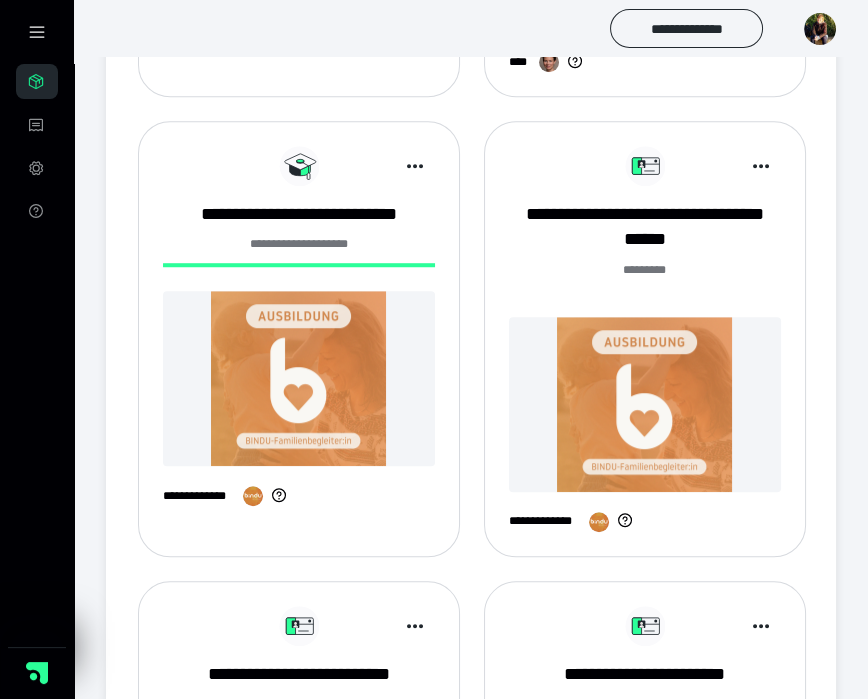 click at bounding box center (299, 378) 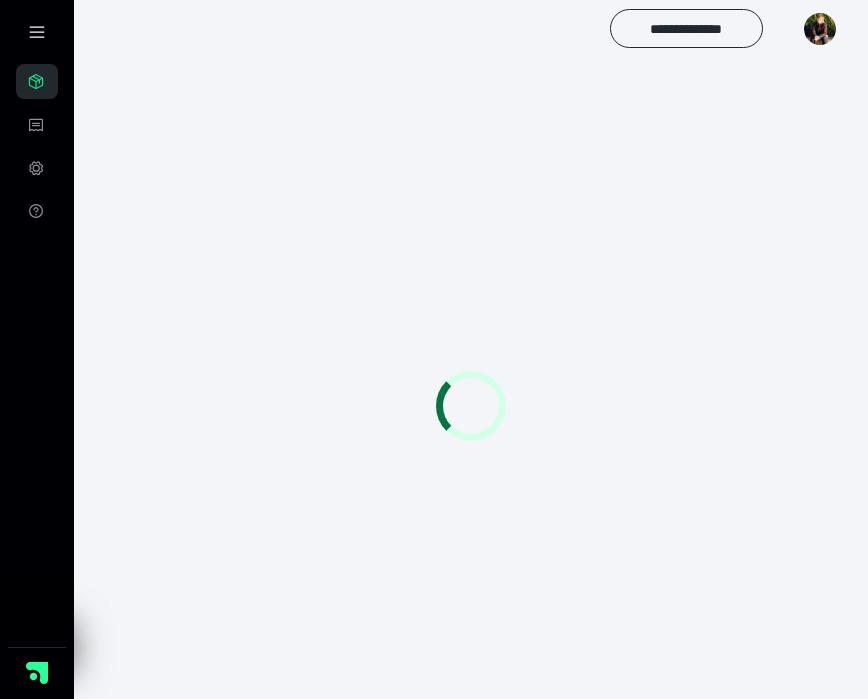 scroll, scrollTop: 0, scrollLeft: 0, axis: both 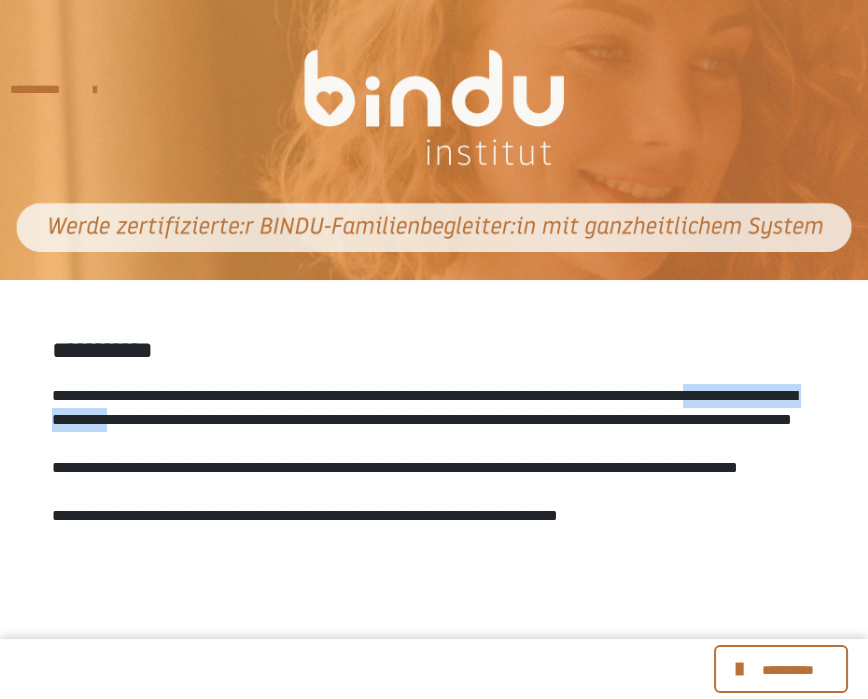 drag, startPoint x: 222, startPoint y: 432, endPoint x: 447, endPoint y: 427, distance: 225.05554 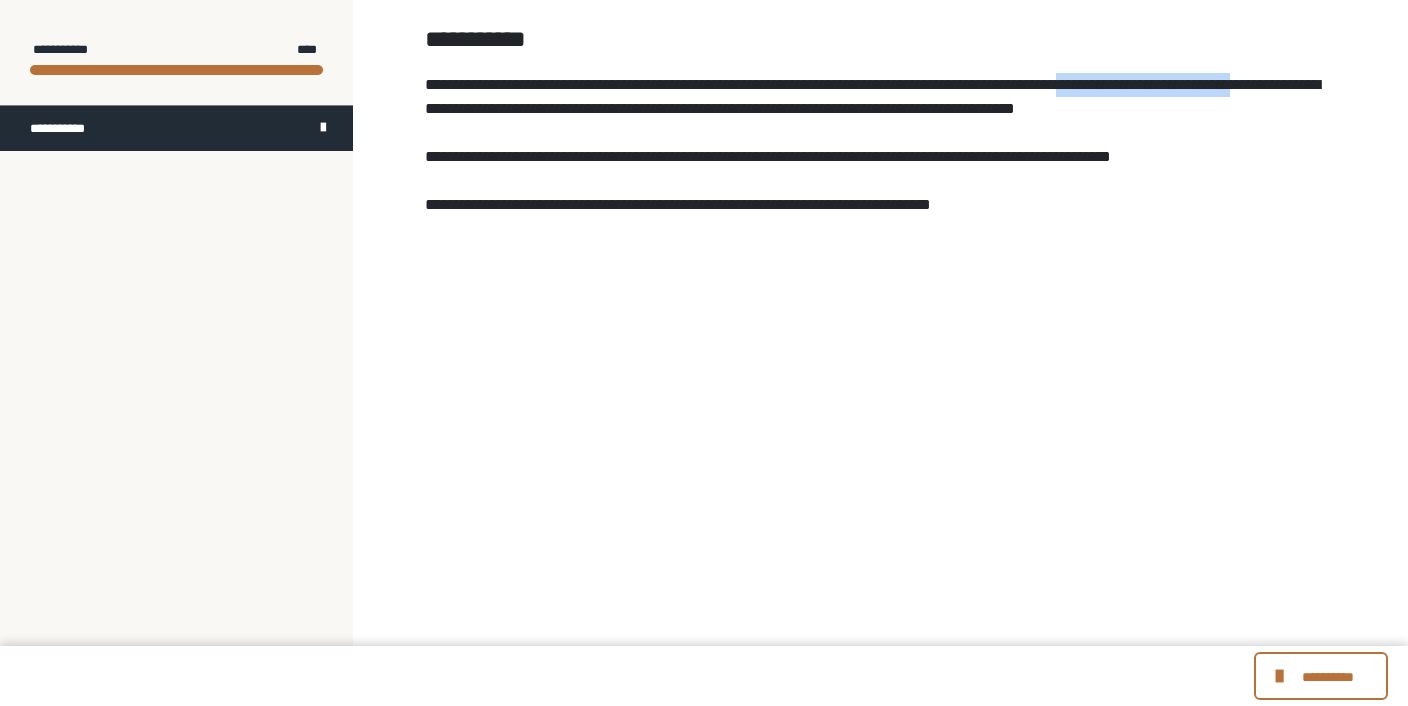 scroll, scrollTop: 0, scrollLeft: 0, axis: both 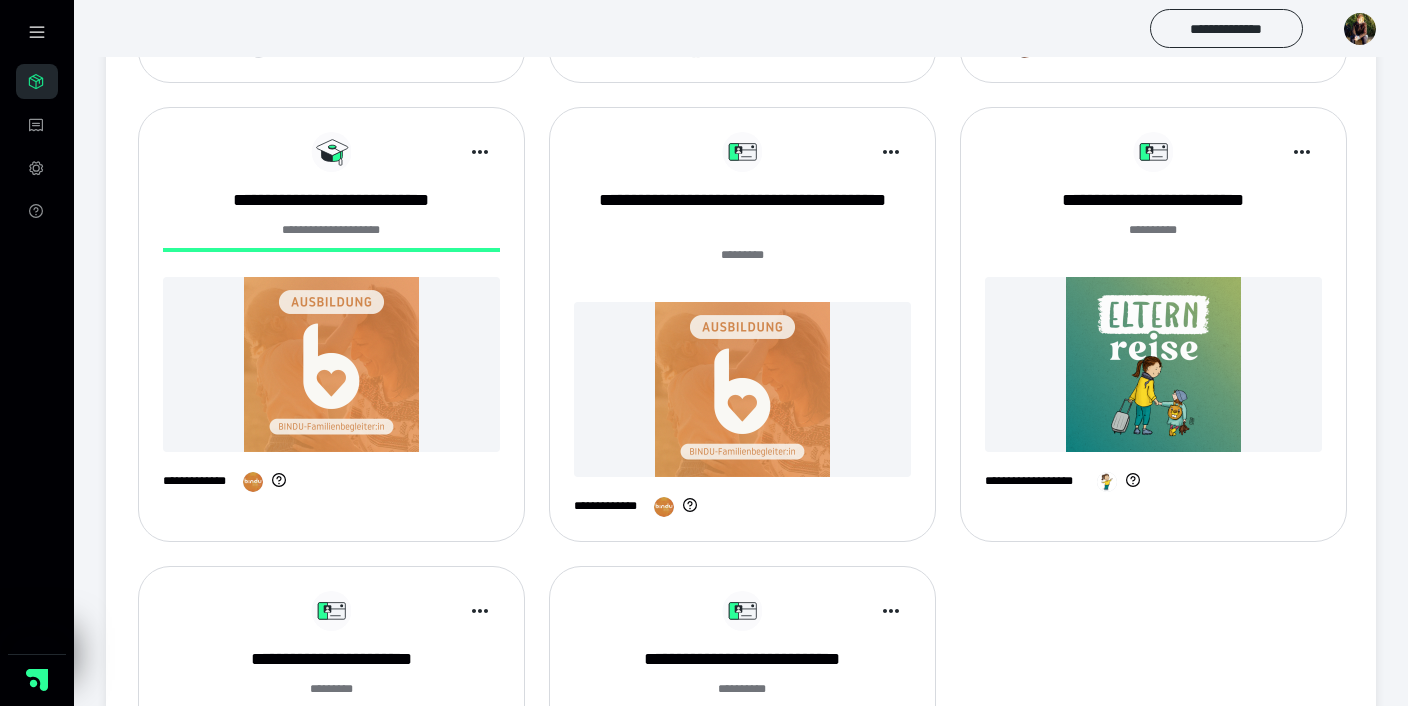 click at bounding box center [742, 389] 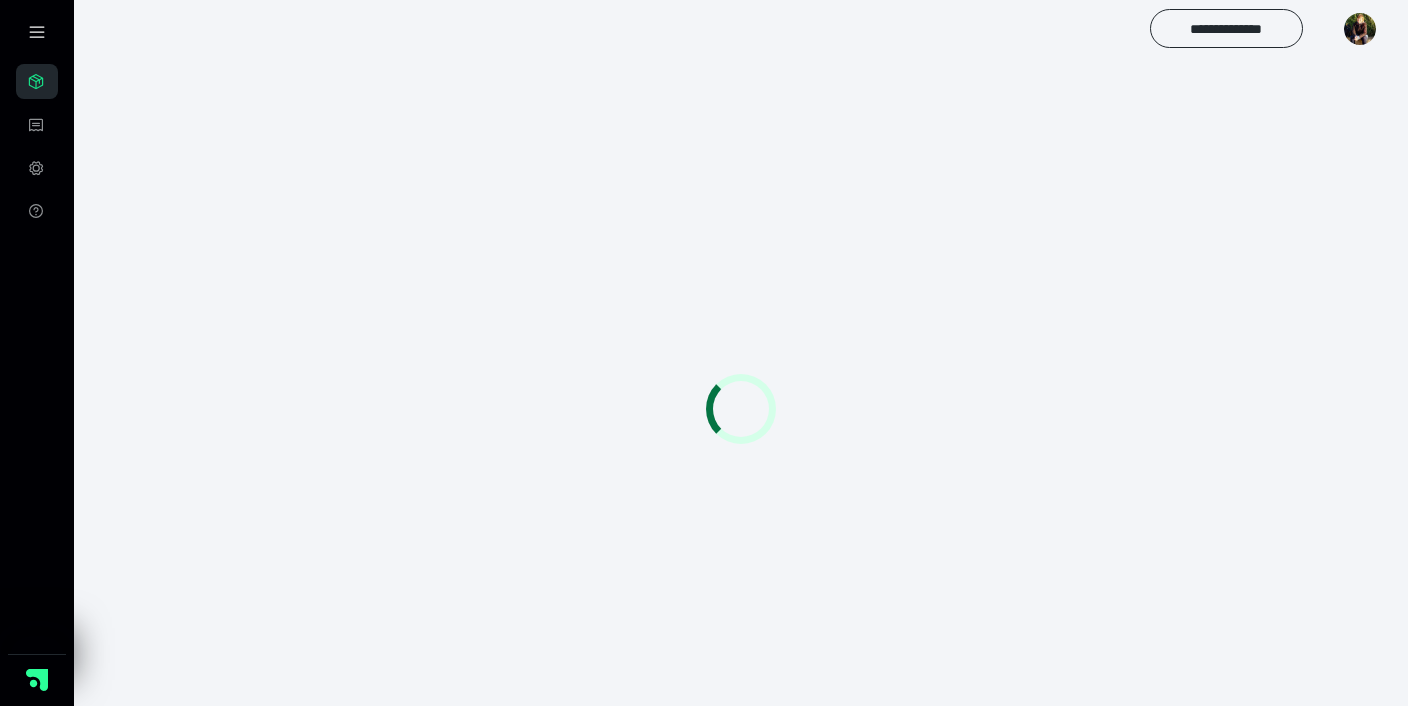 scroll, scrollTop: 0, scrollLeft: 0, axis: both 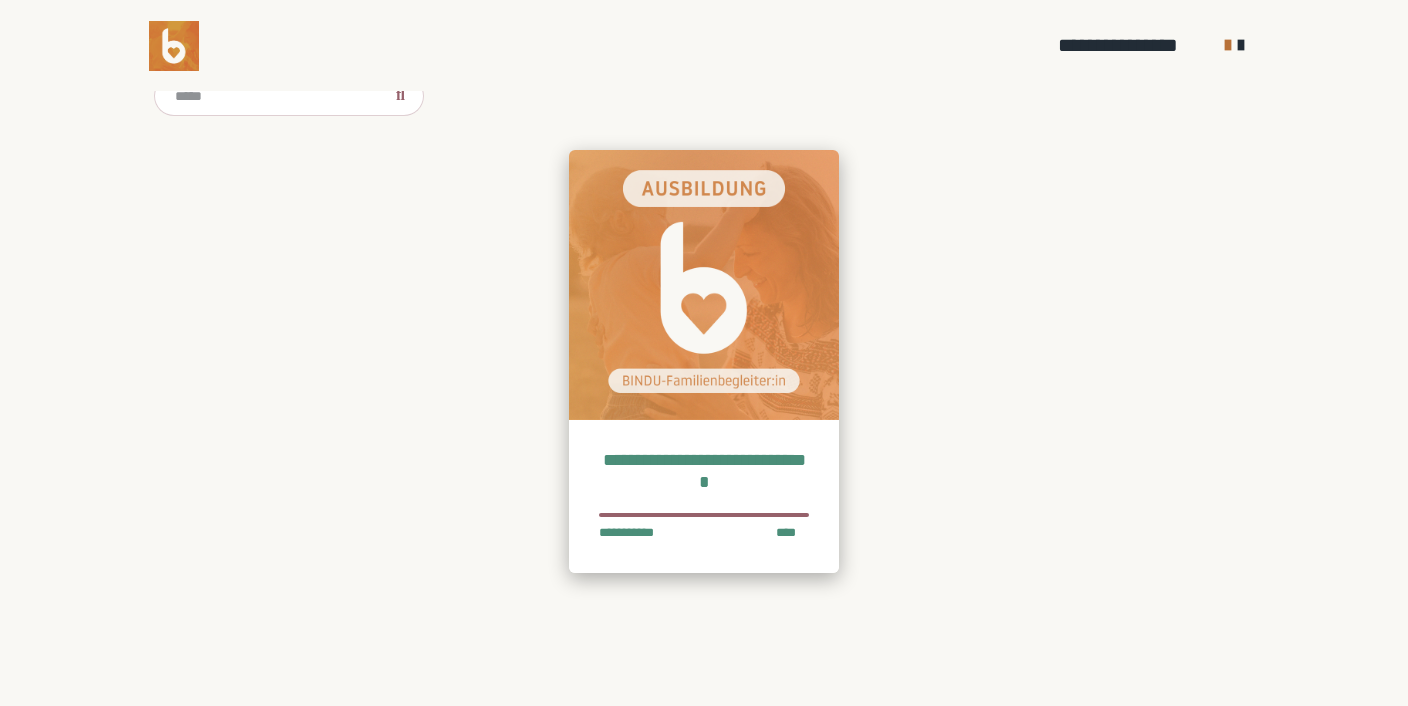 click at bounding box center [704, 285] 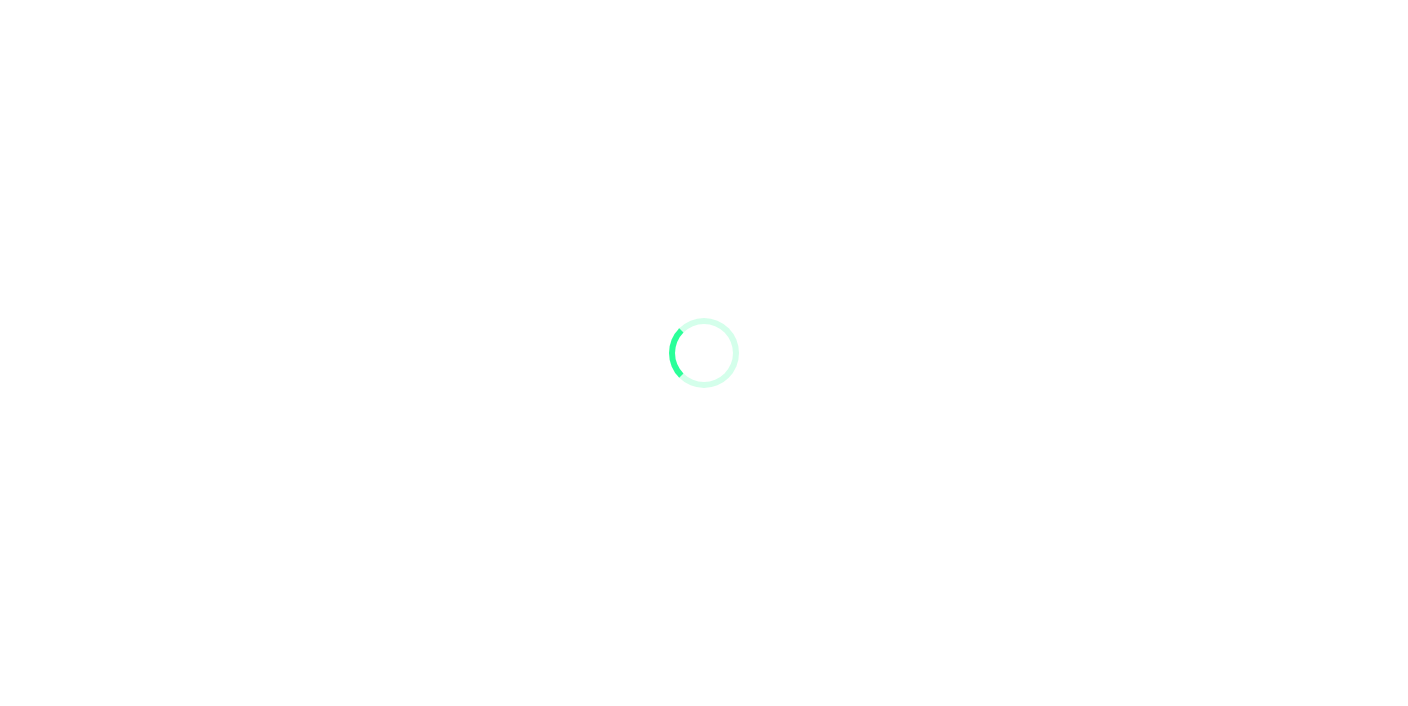 scroll, scrollTop: 0, scrollLeft: 0, axis: both 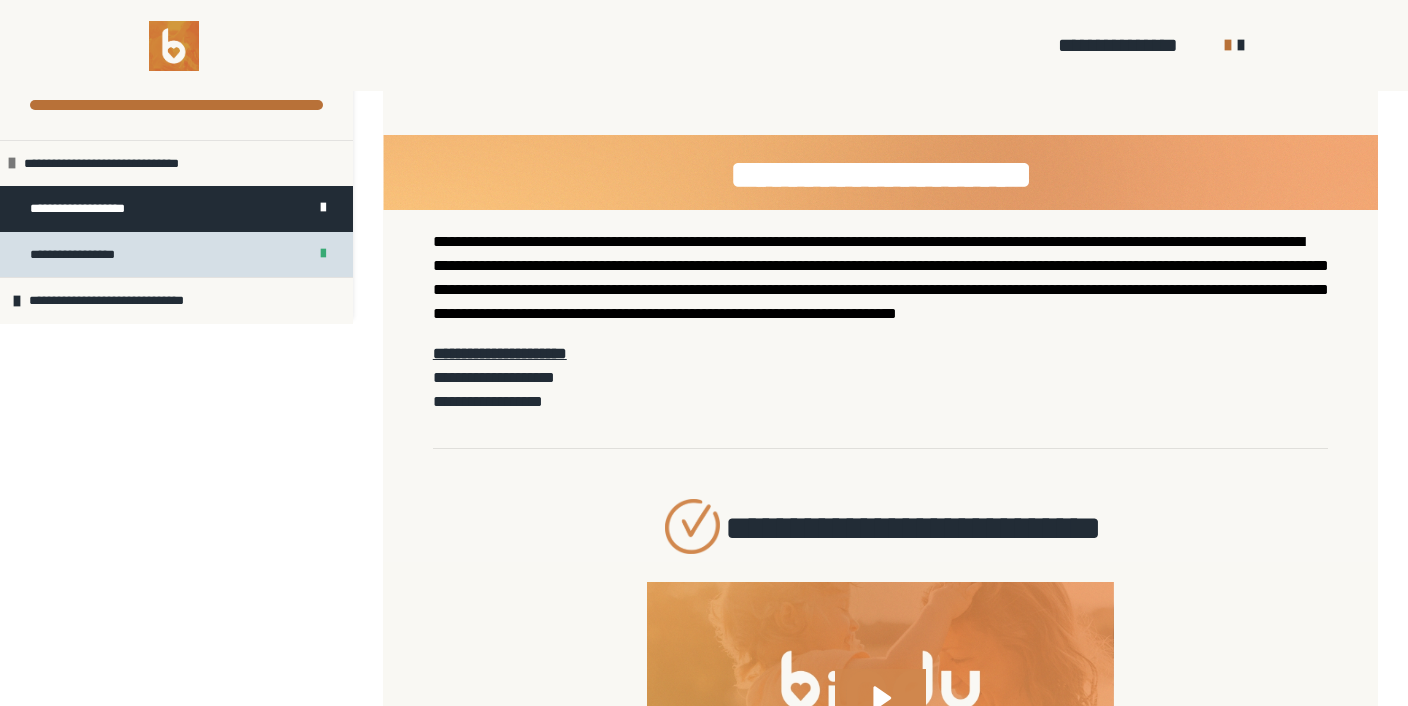 click on "**********" at bounding box center [80, 255] 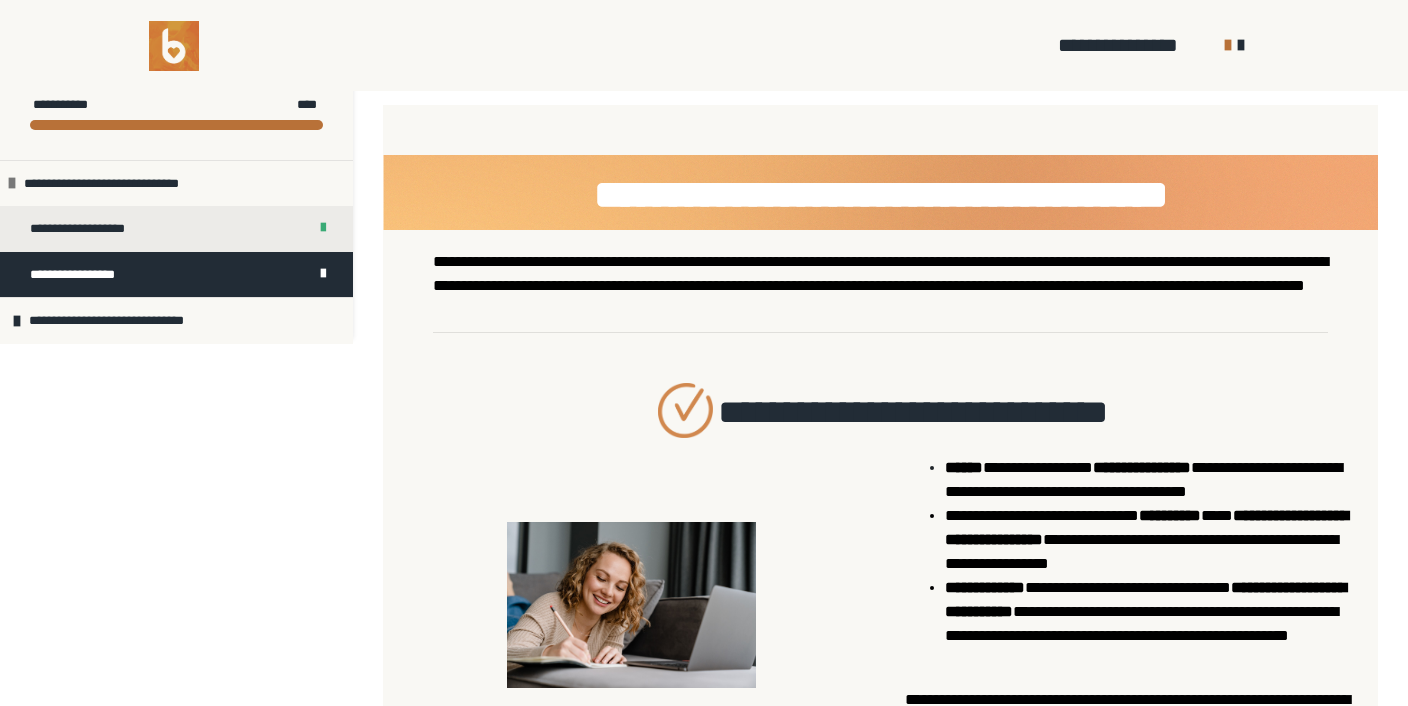 scroll, scrollTop: 106, scrollLeft: 0, axis: vertical 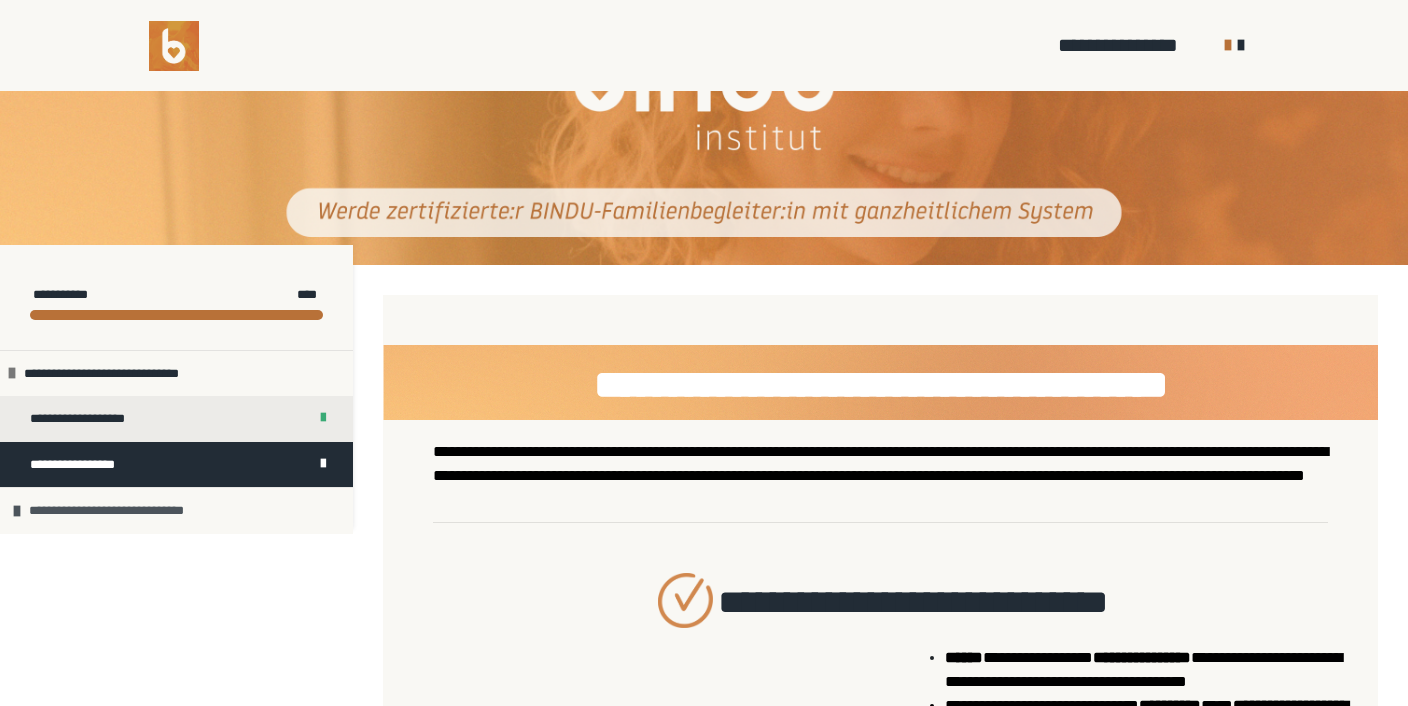 click on "**********" at bounding box center [117, 511] 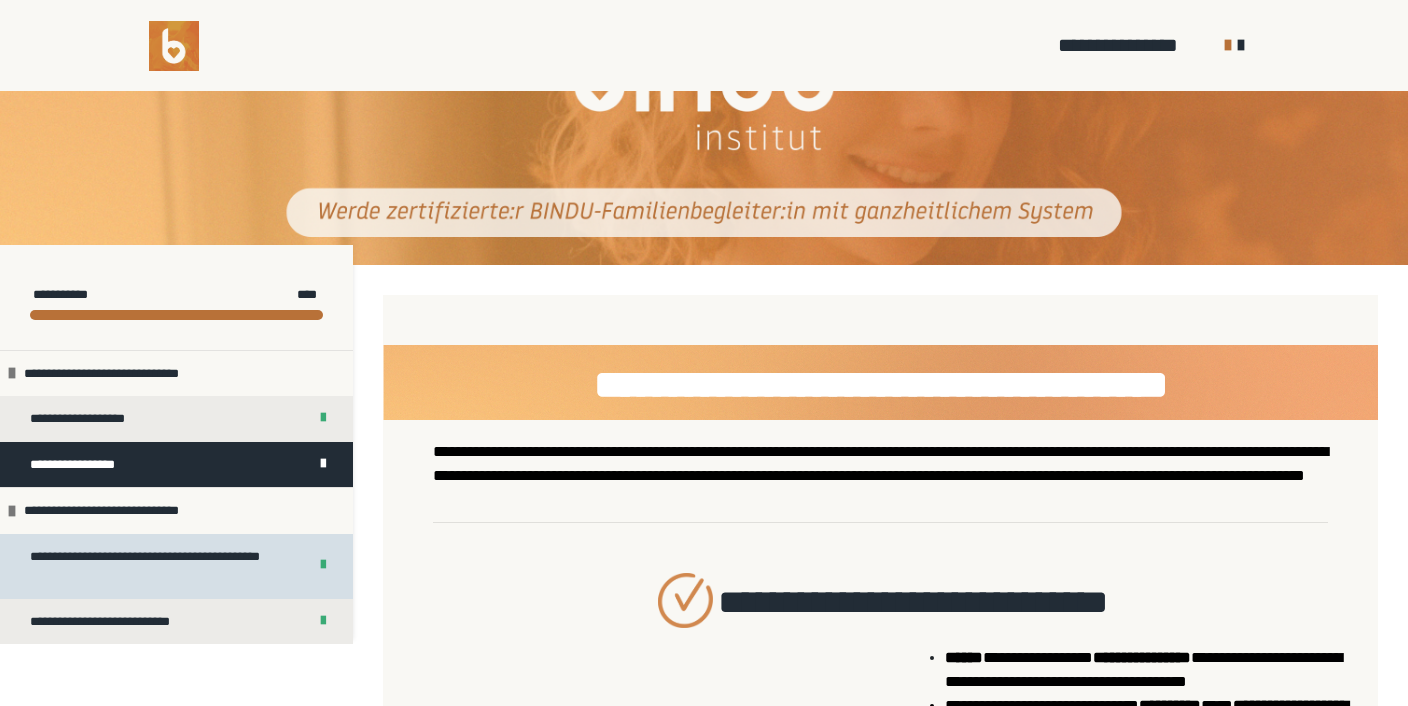 click on "**********" at bounding box center (160, 566) 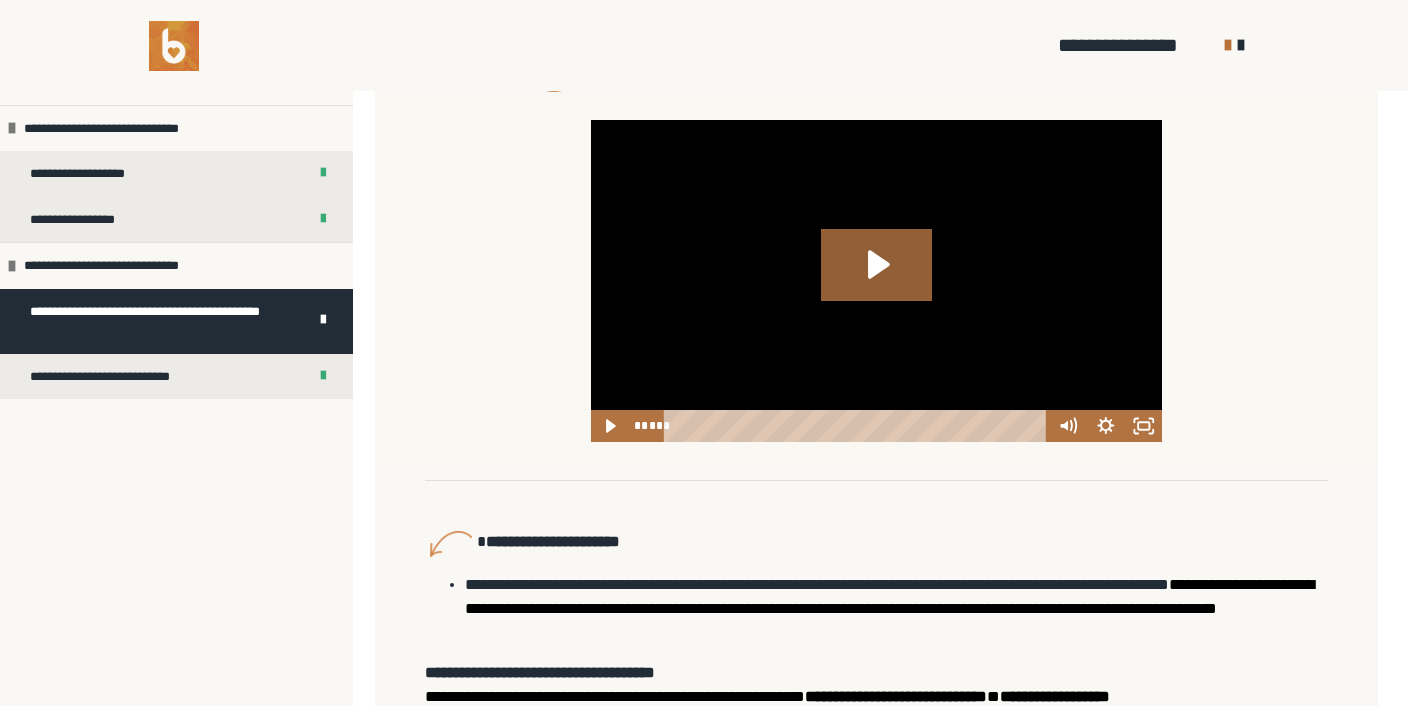 scroll, scrollTop: 1225, scrollLeft: 0, axis: vertical 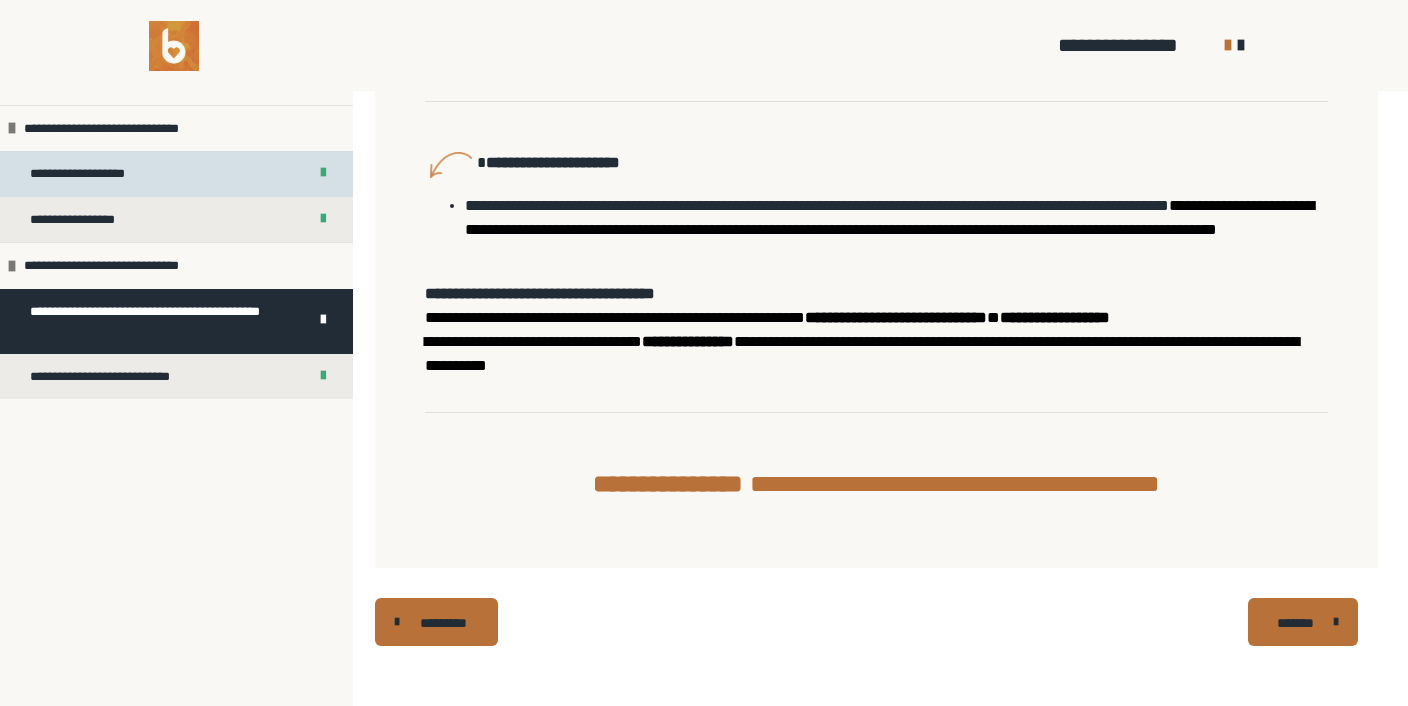 click on "**********" at bounding box center [89, 174] 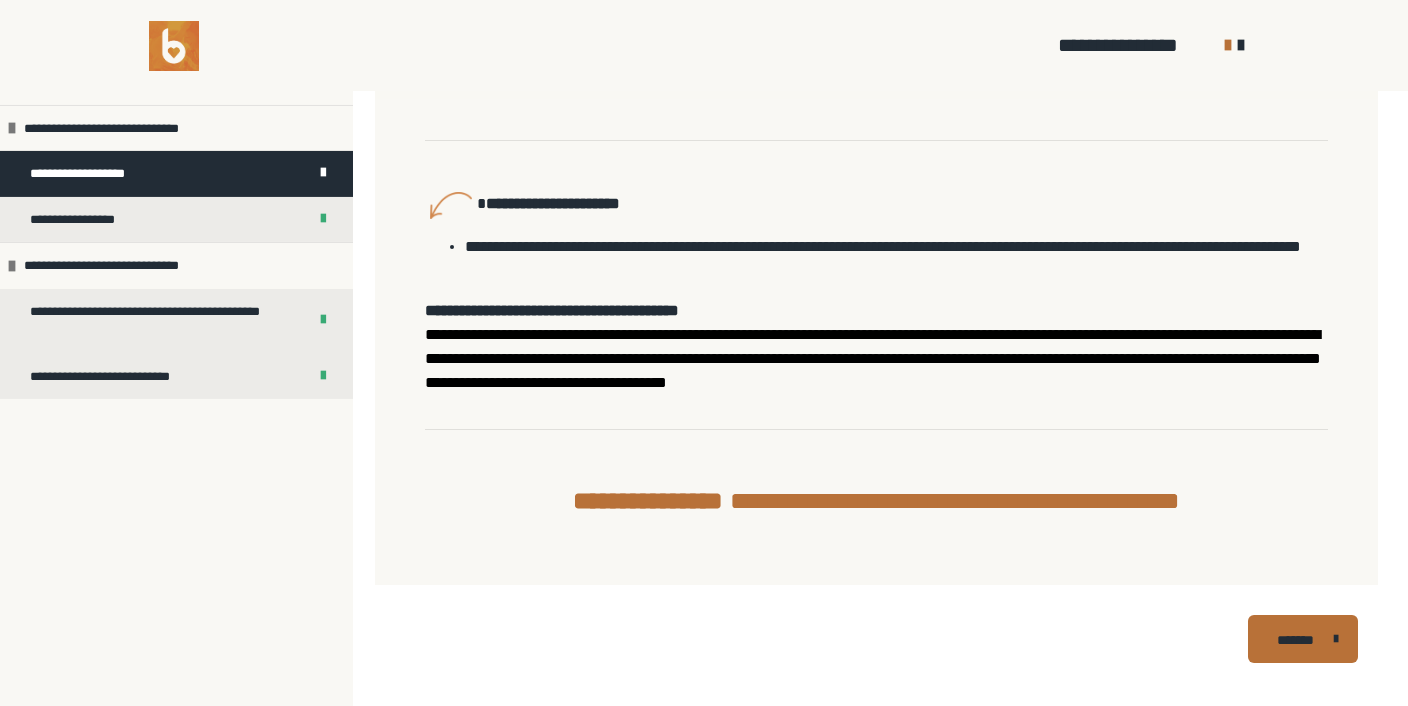 scroll, scrollTop: 1125, scrollLeft: 0, axis: vertical 